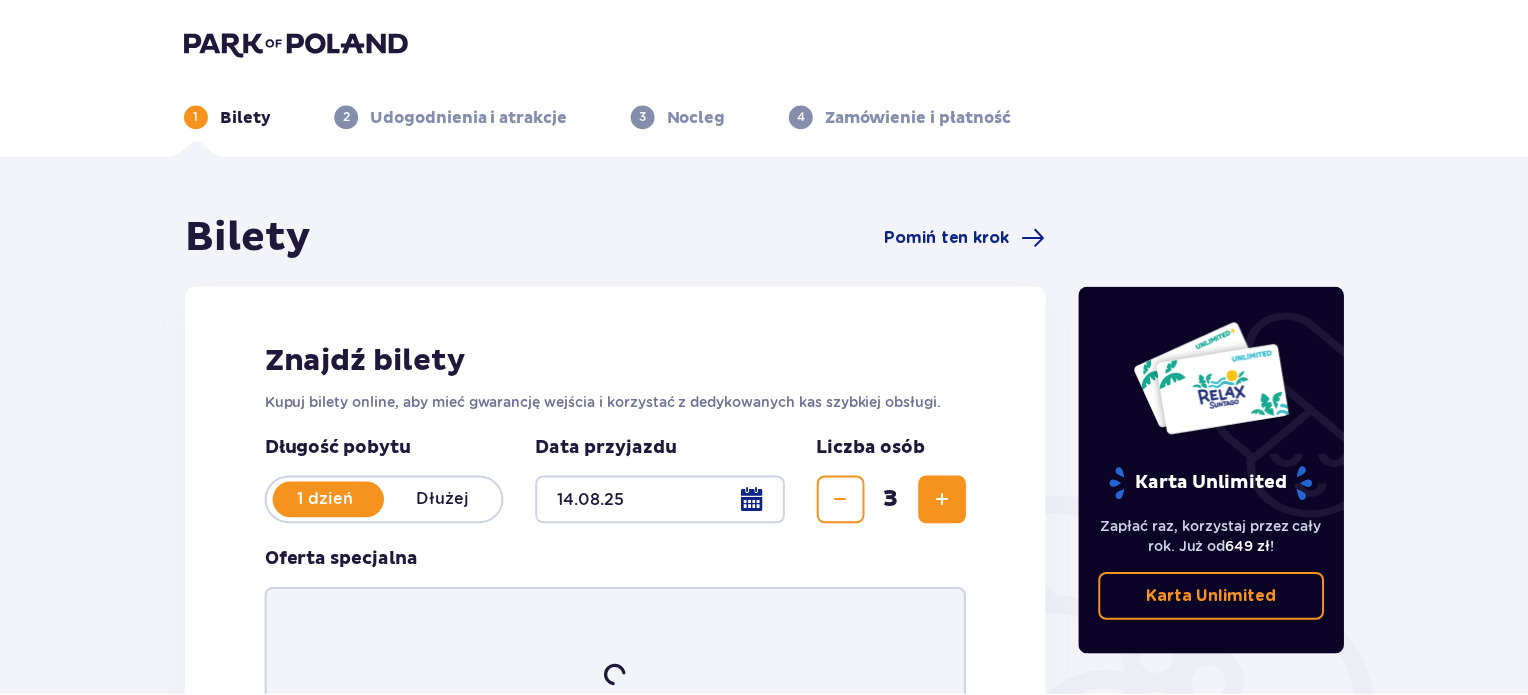 scroll, scrollTop: 0, scrollLeft: 0, axis: both 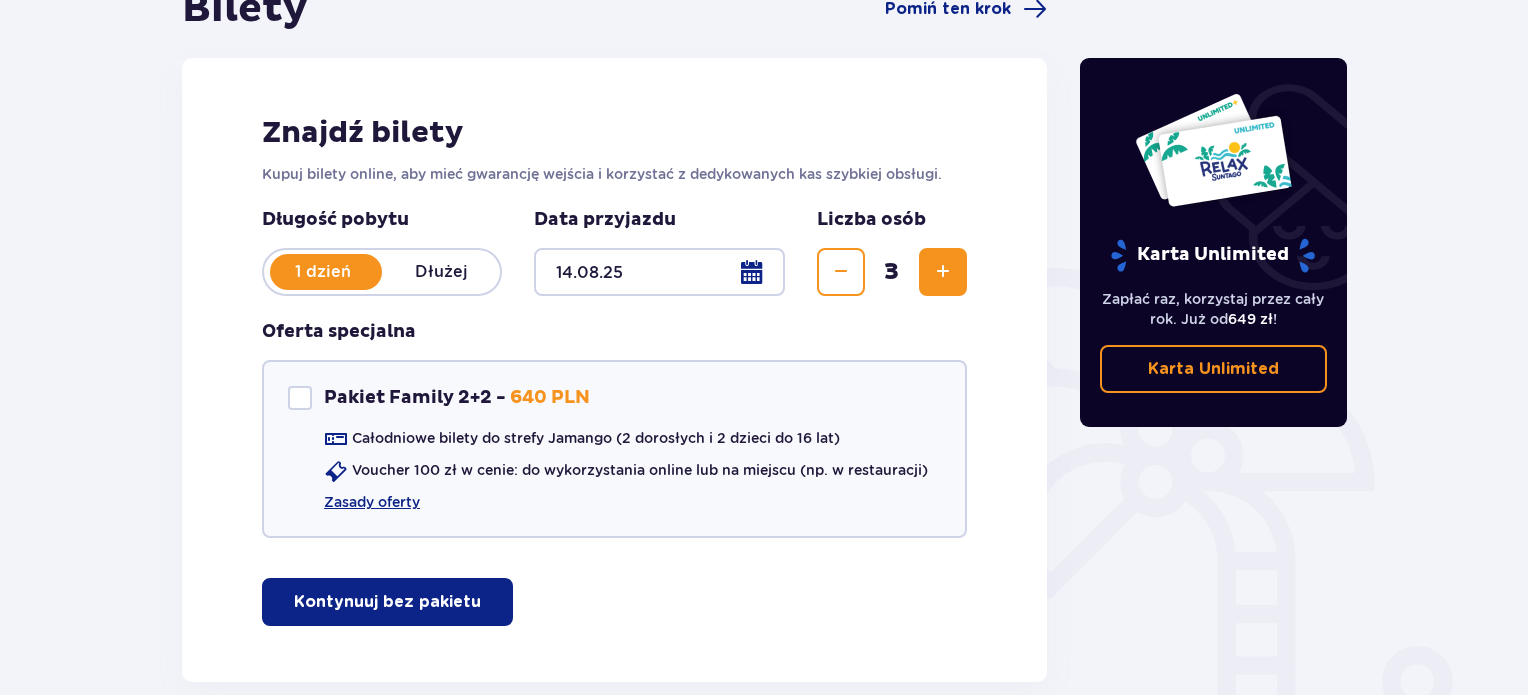 click on "Kontynuuj bez pakietu" at bounding box center [387, 602] 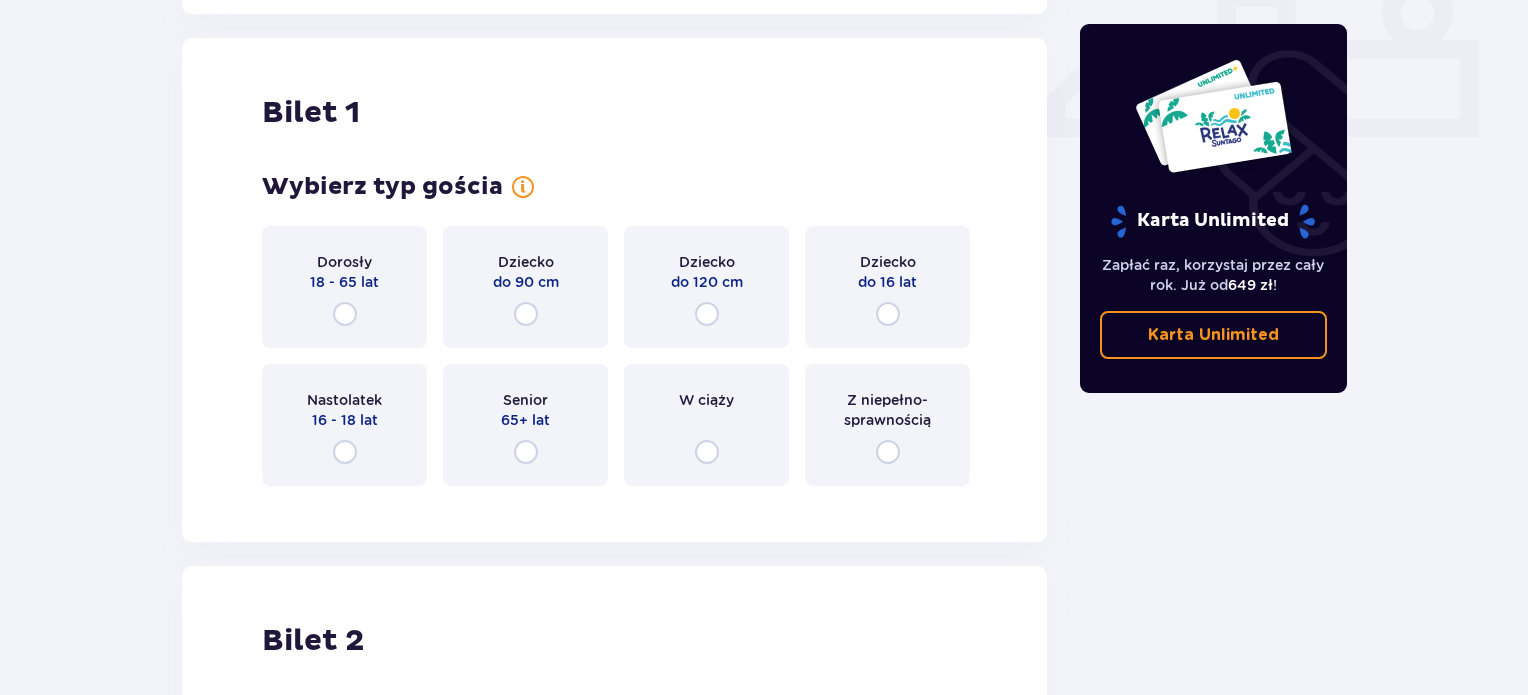 scroll, scrollTop: 909, scrollLeft: 0, axis: vertical 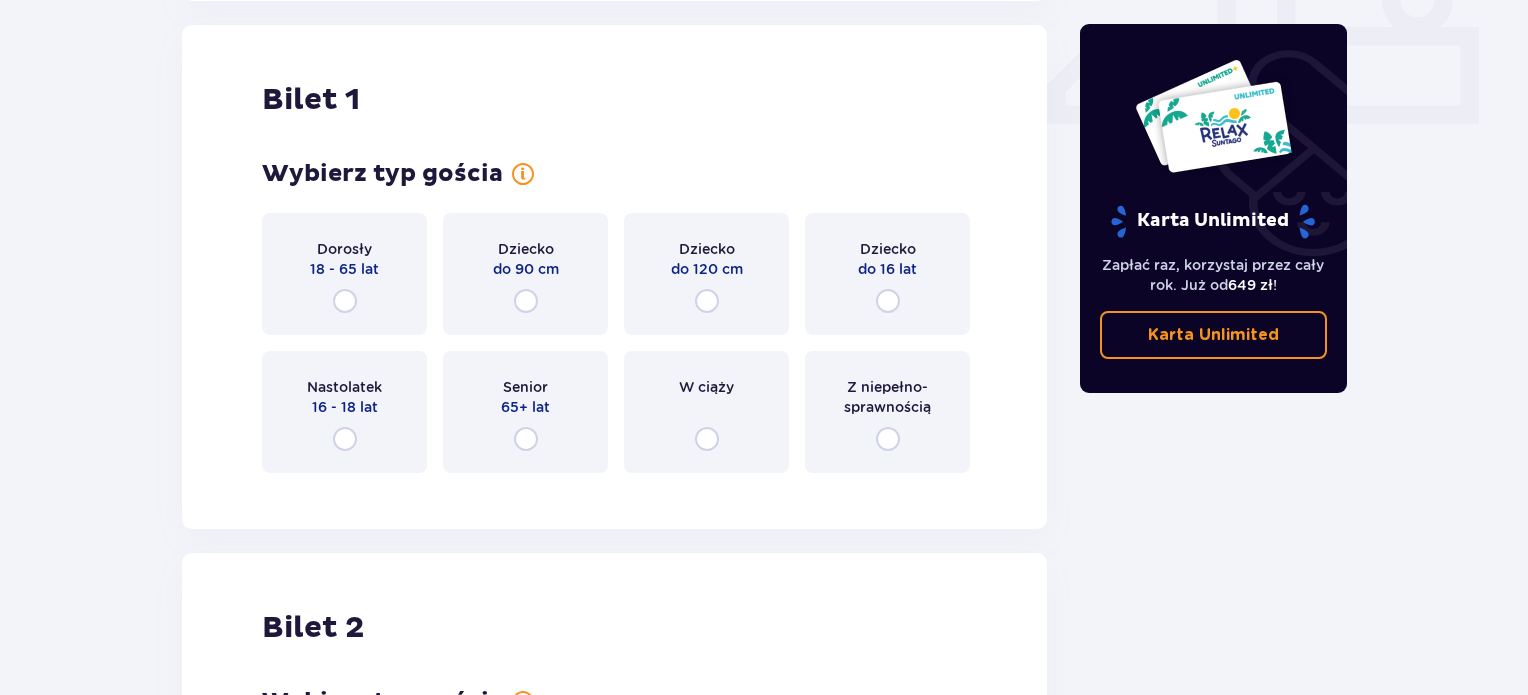 click on "Dorosły 18 - 65 lat" at bounding box center [344, 274] 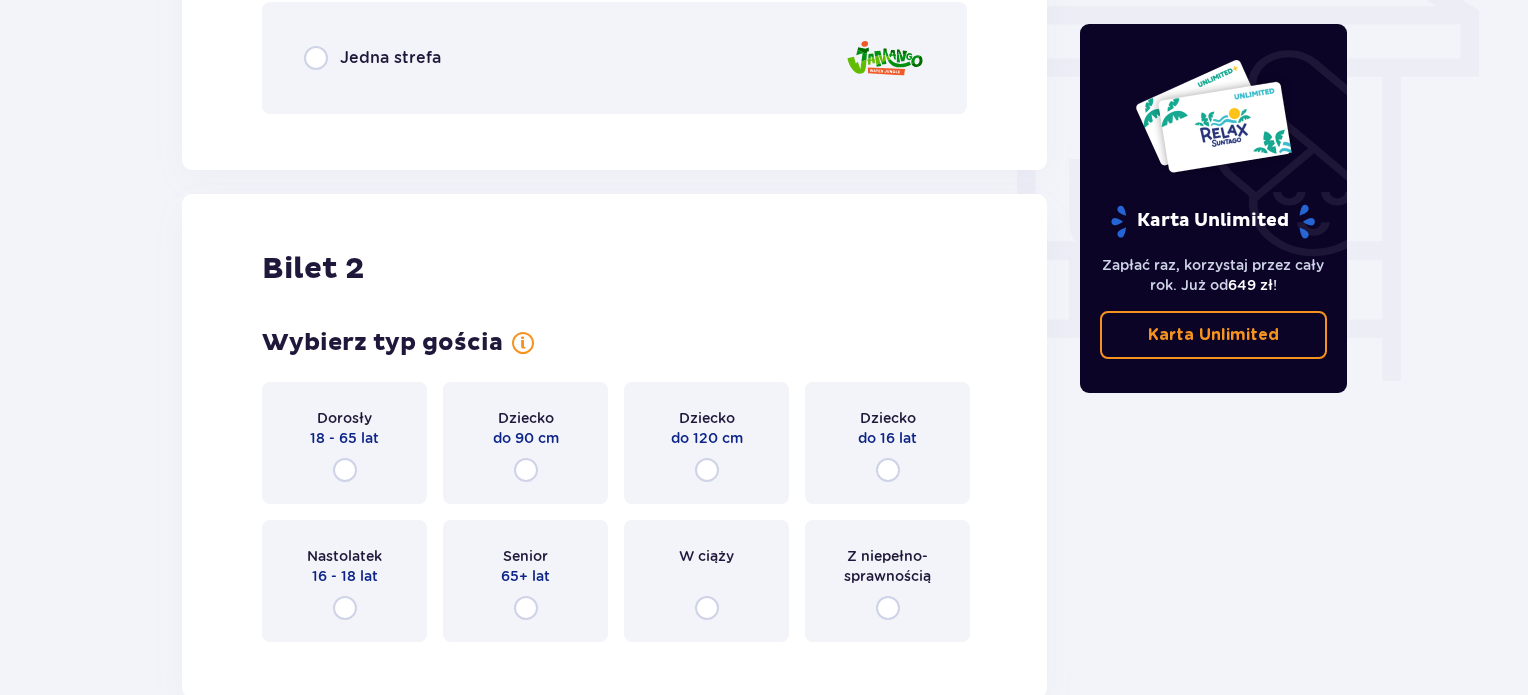 scroll, scrollTop: 1857, scrollLeft: 0, axis: vertical 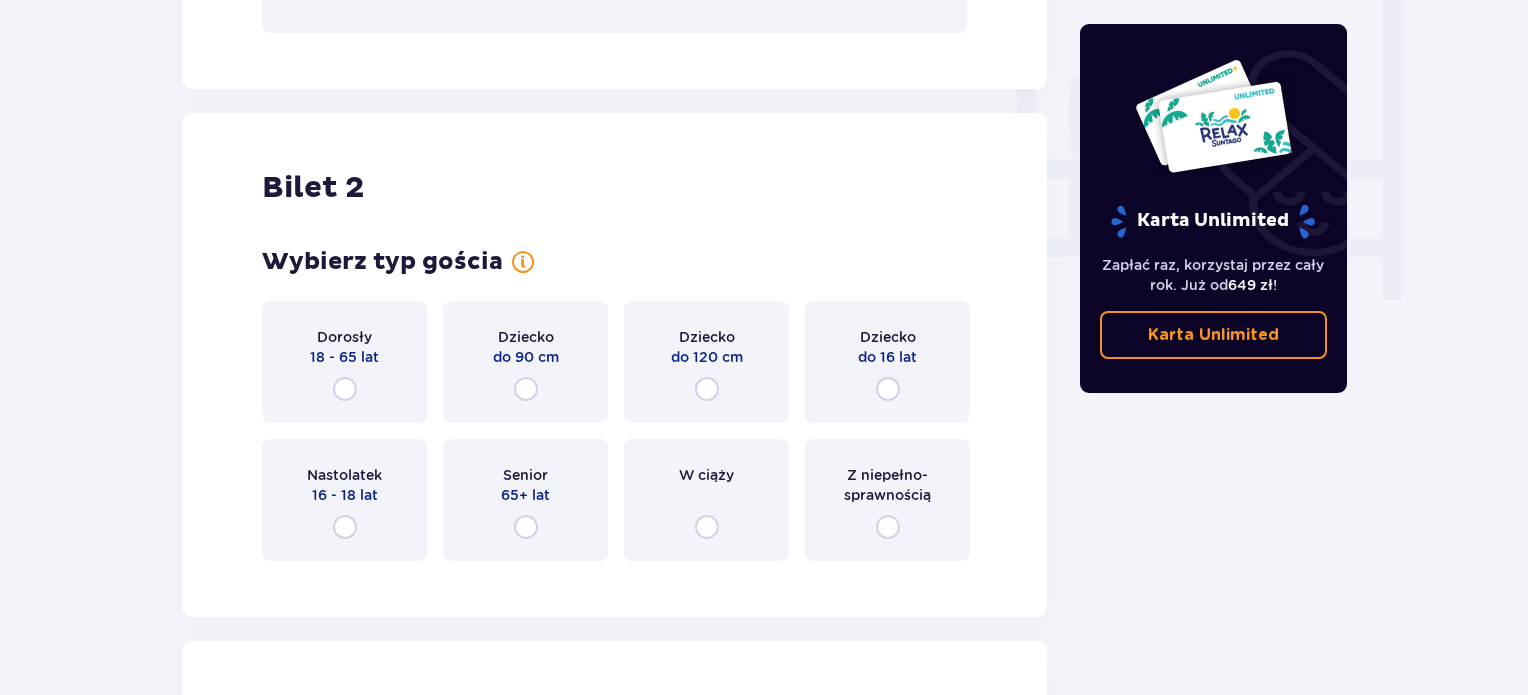 click on "Dorosły 18 - 65 lat" at bounding box center [344, 362] 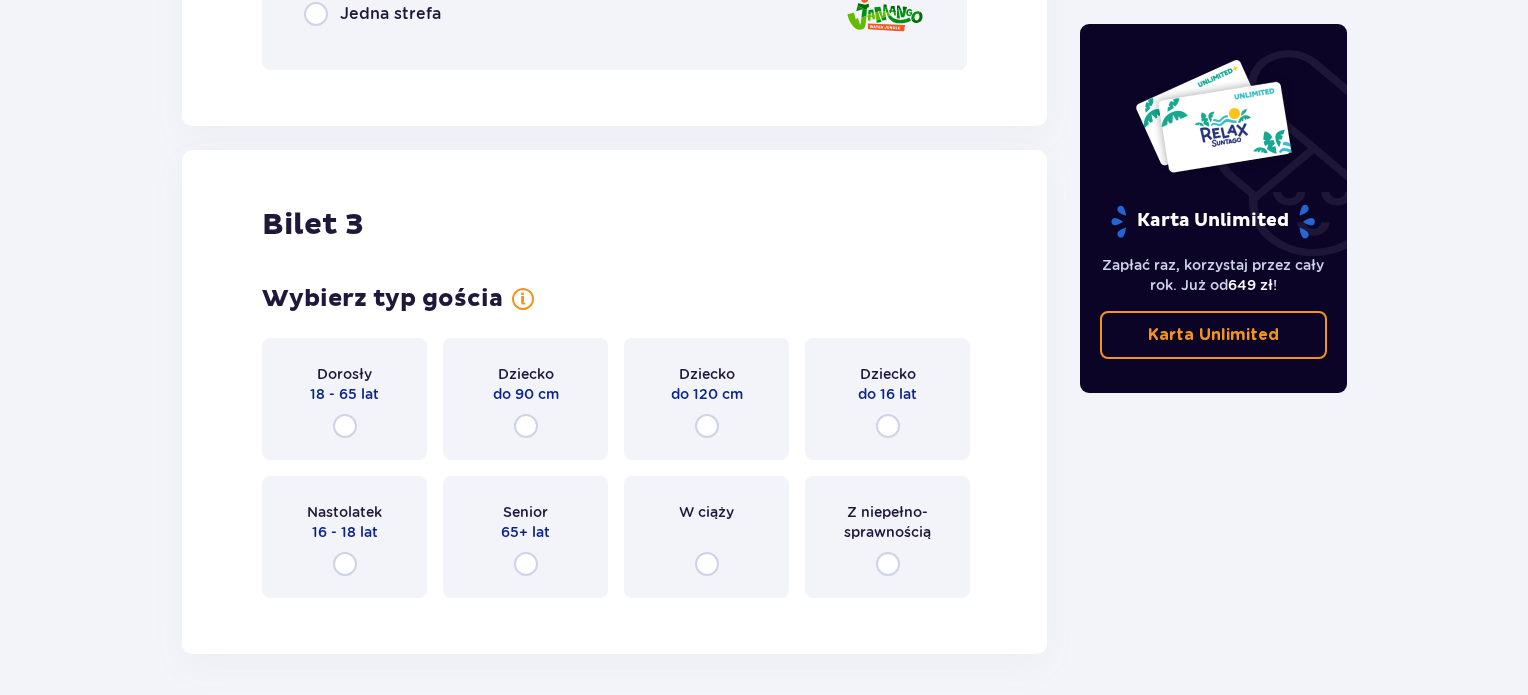 scroll, scrollTop: 2857, scrollLeft: 0, axis: vertical 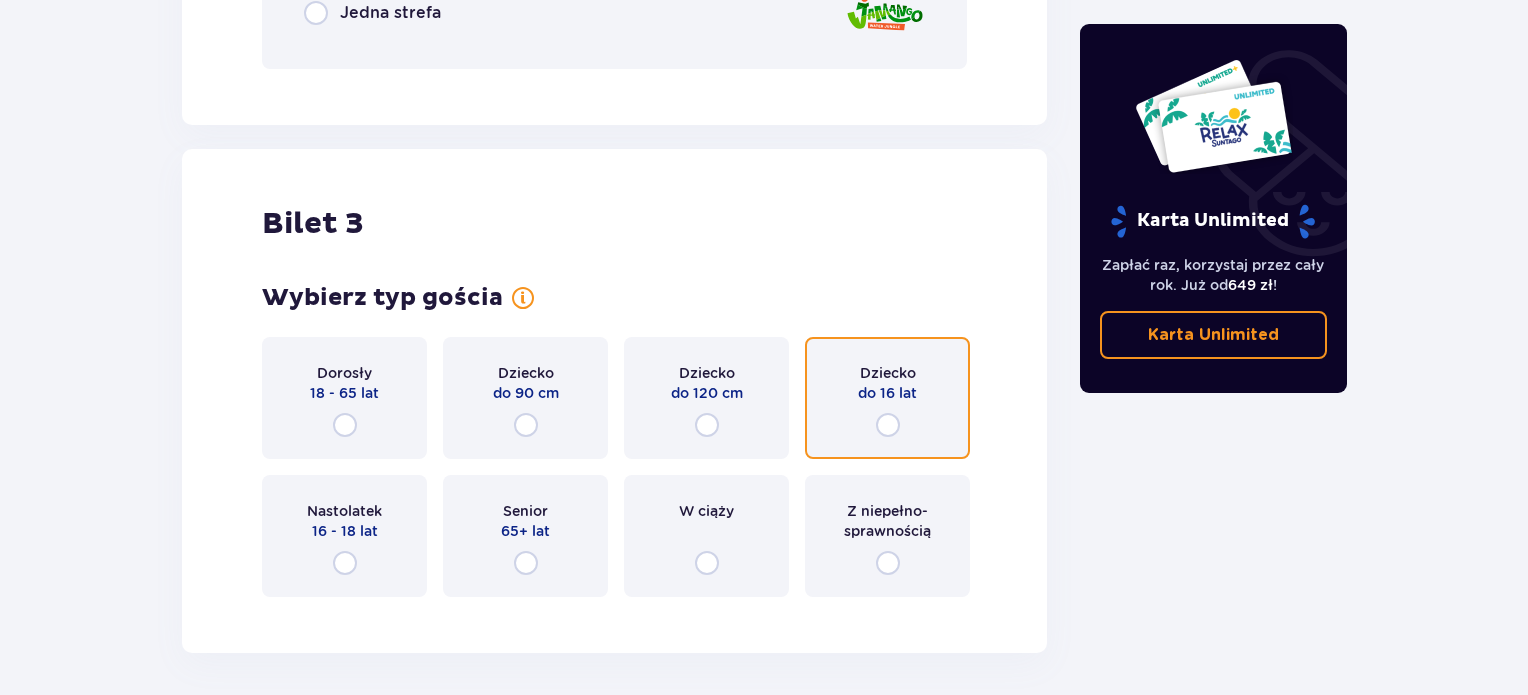 click at bounding box center (888, 425) 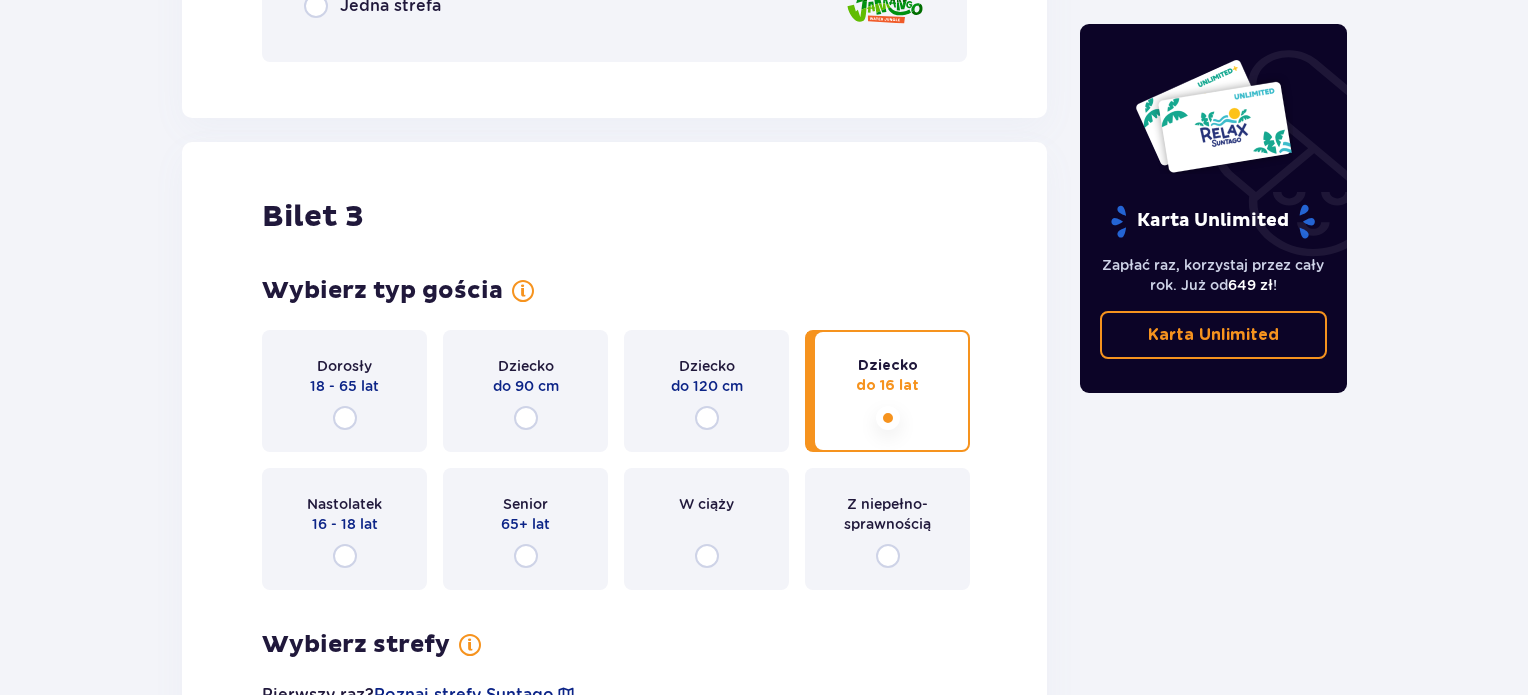 scroll, scrollTop: 2526, scrollLeft: 0, axis: vertical 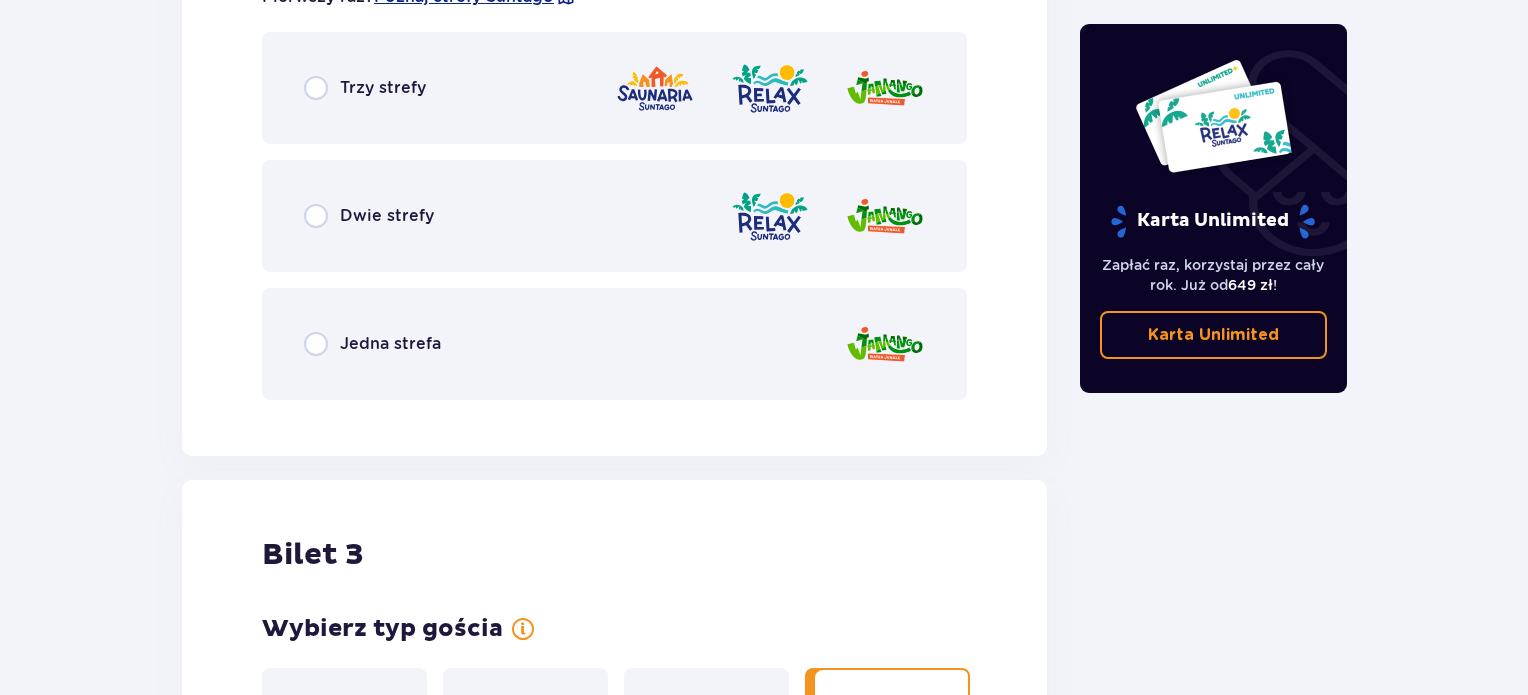 click on "Jedna strefa" at bounding box center [614, 344] 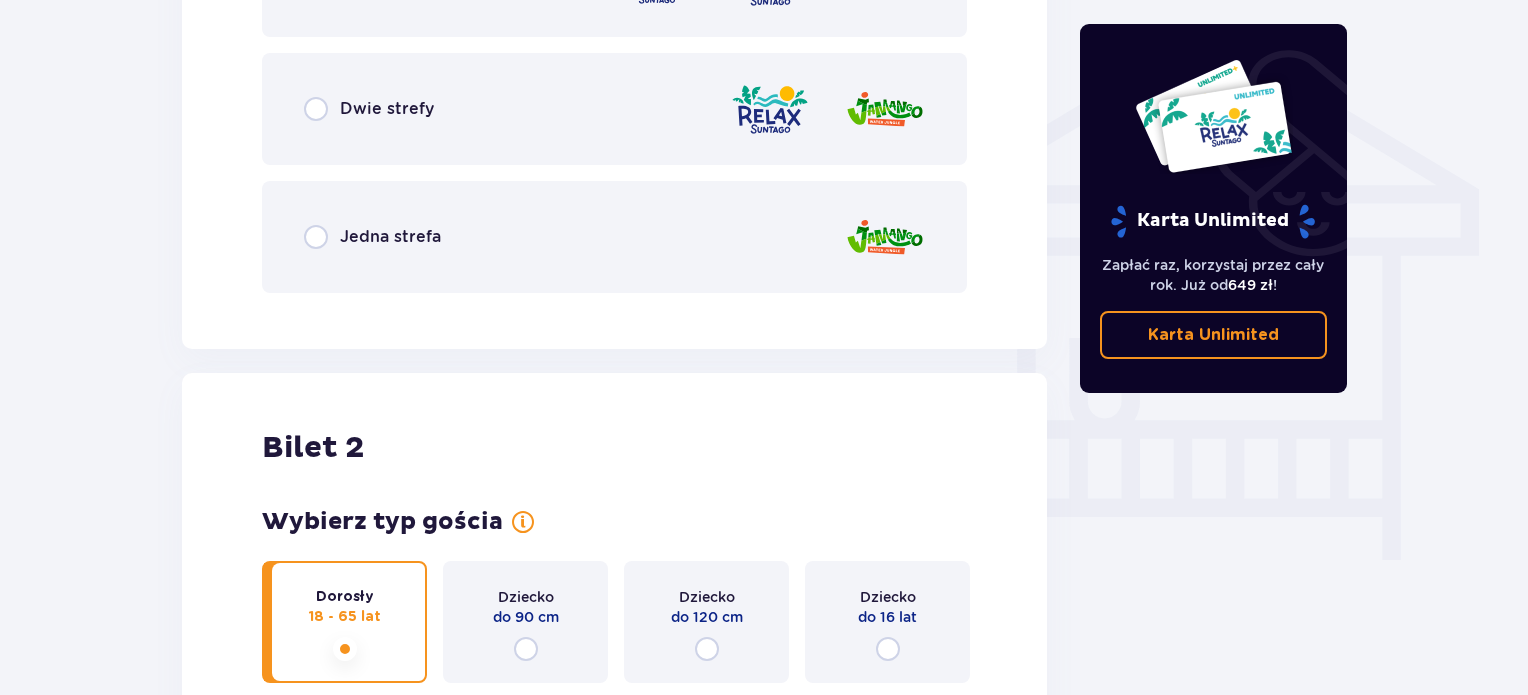 scroll, scrollTop: 1266, scrollLeft: 0, axis: vertical 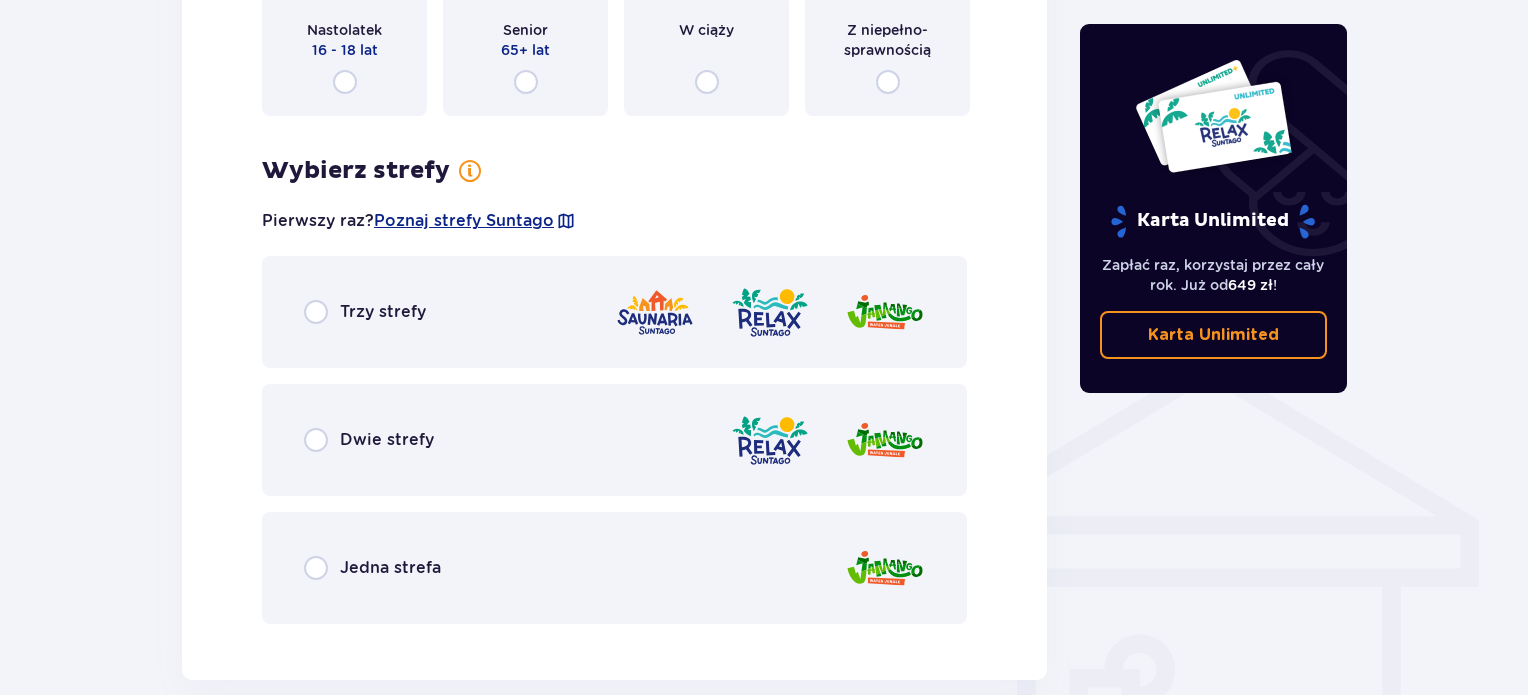 click on "Jedna strefa" at bounding box center [390, 568] 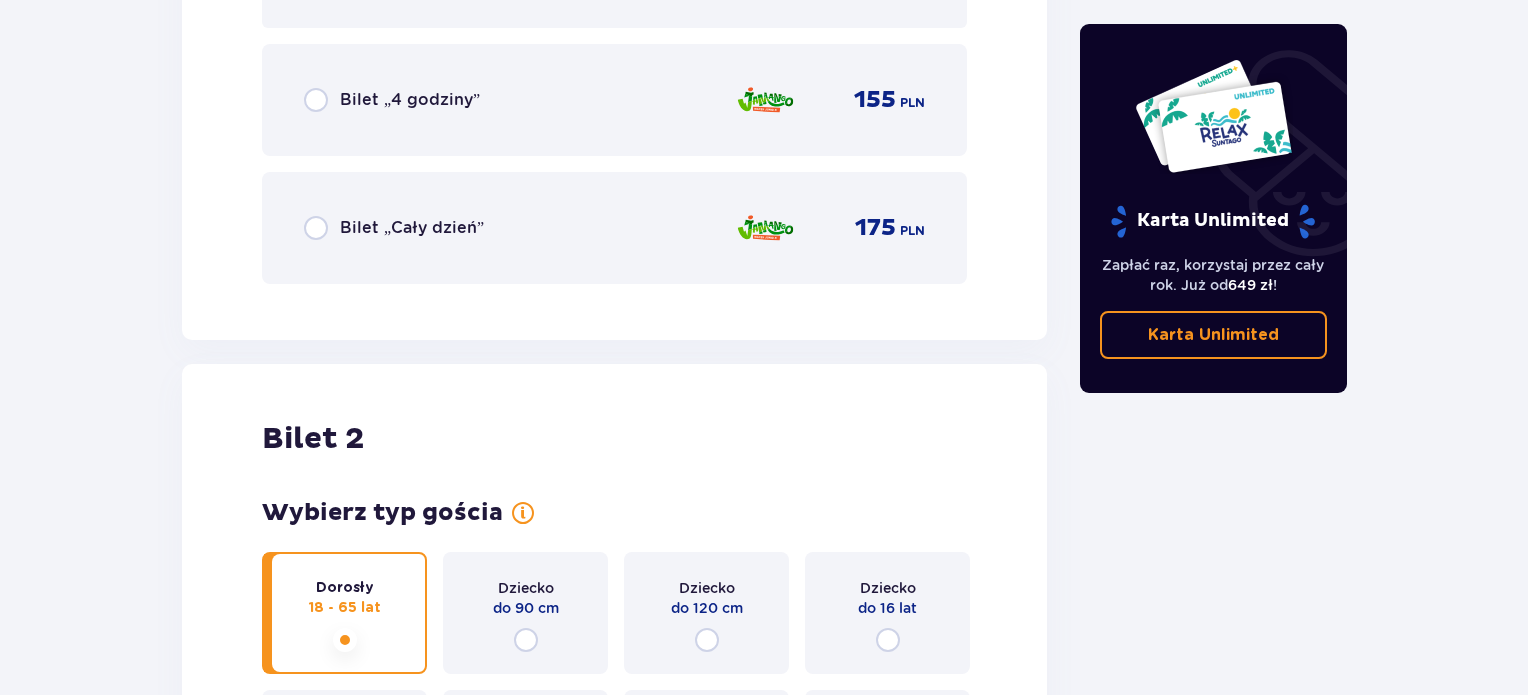 scroll, scrollTop: 2230, scrollLeft: 0, axis: vertical 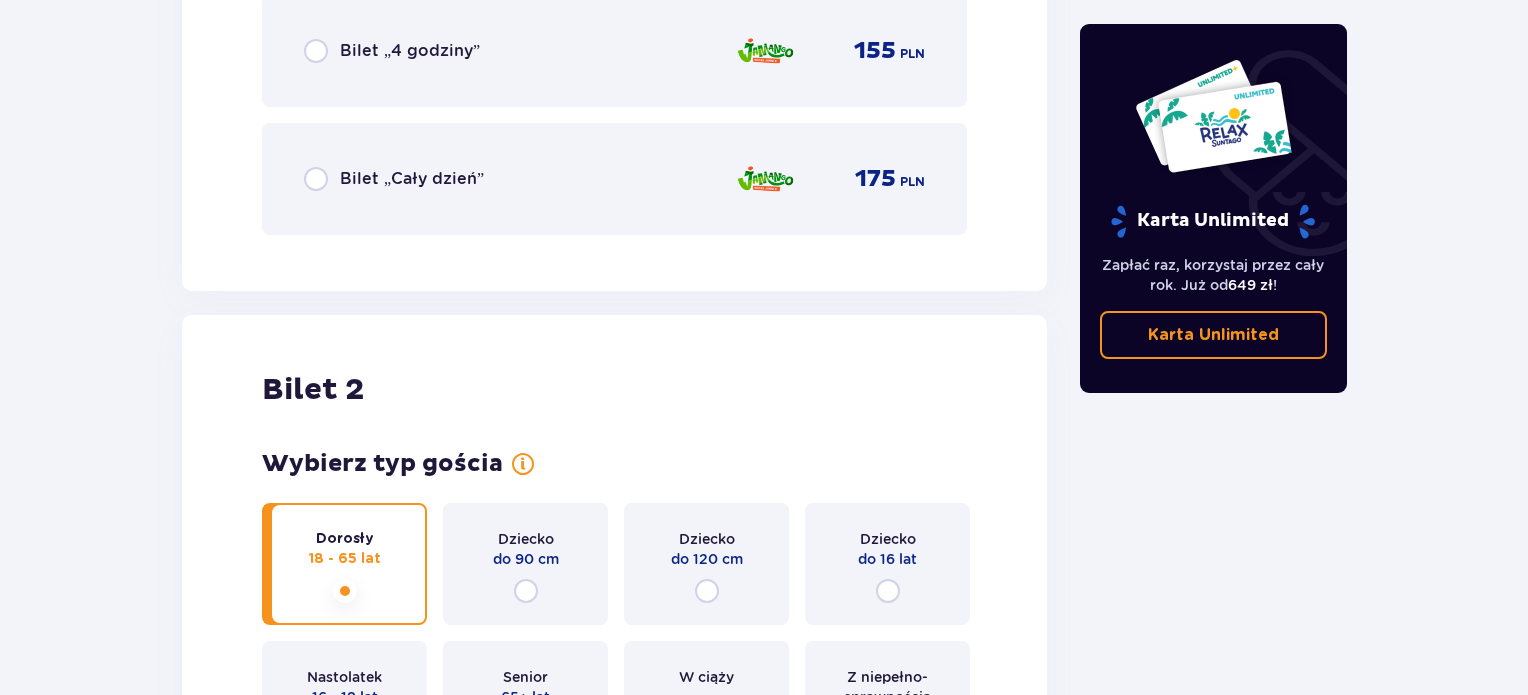 click on "Bilet „Cały dzień” 175 PLN" at bounding box center (614, 179) 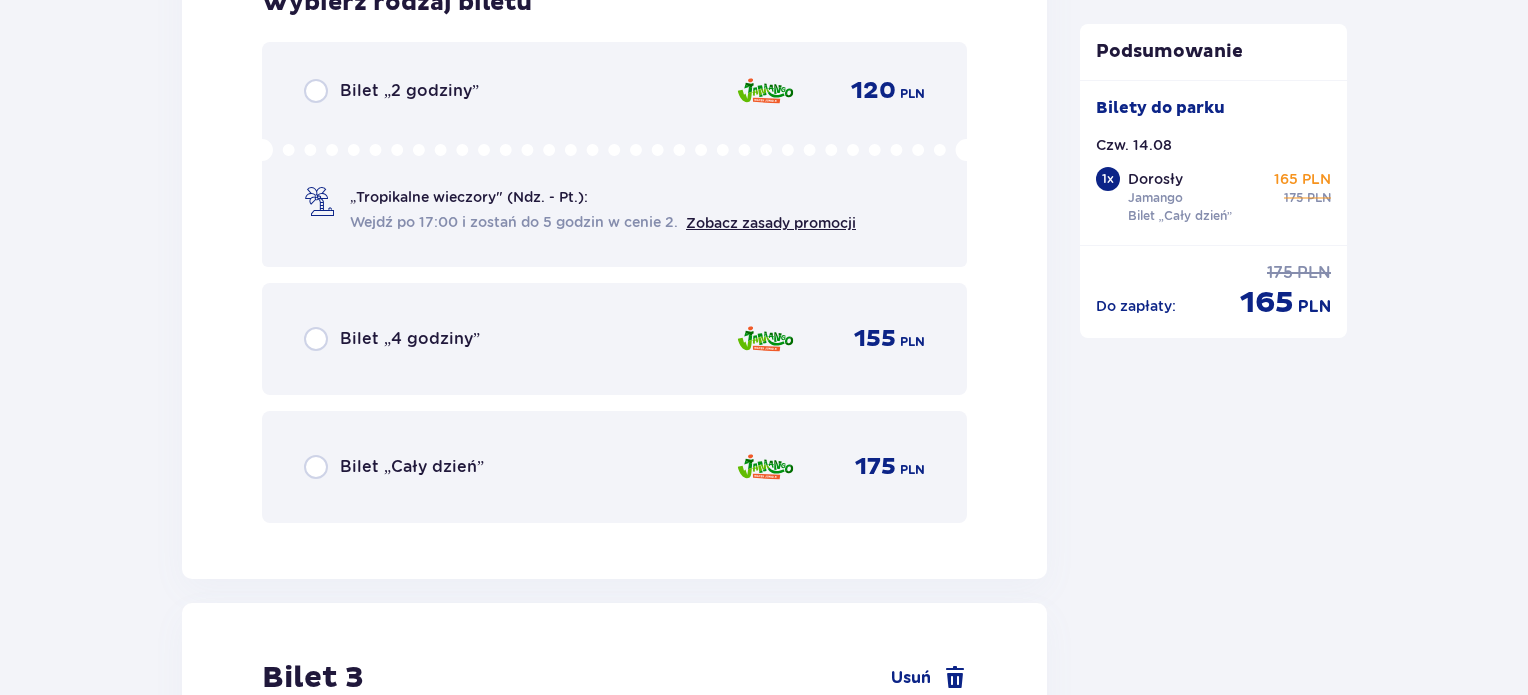 scroll, scrollTop: 3555, scrollLeft: 0, axis: vertical 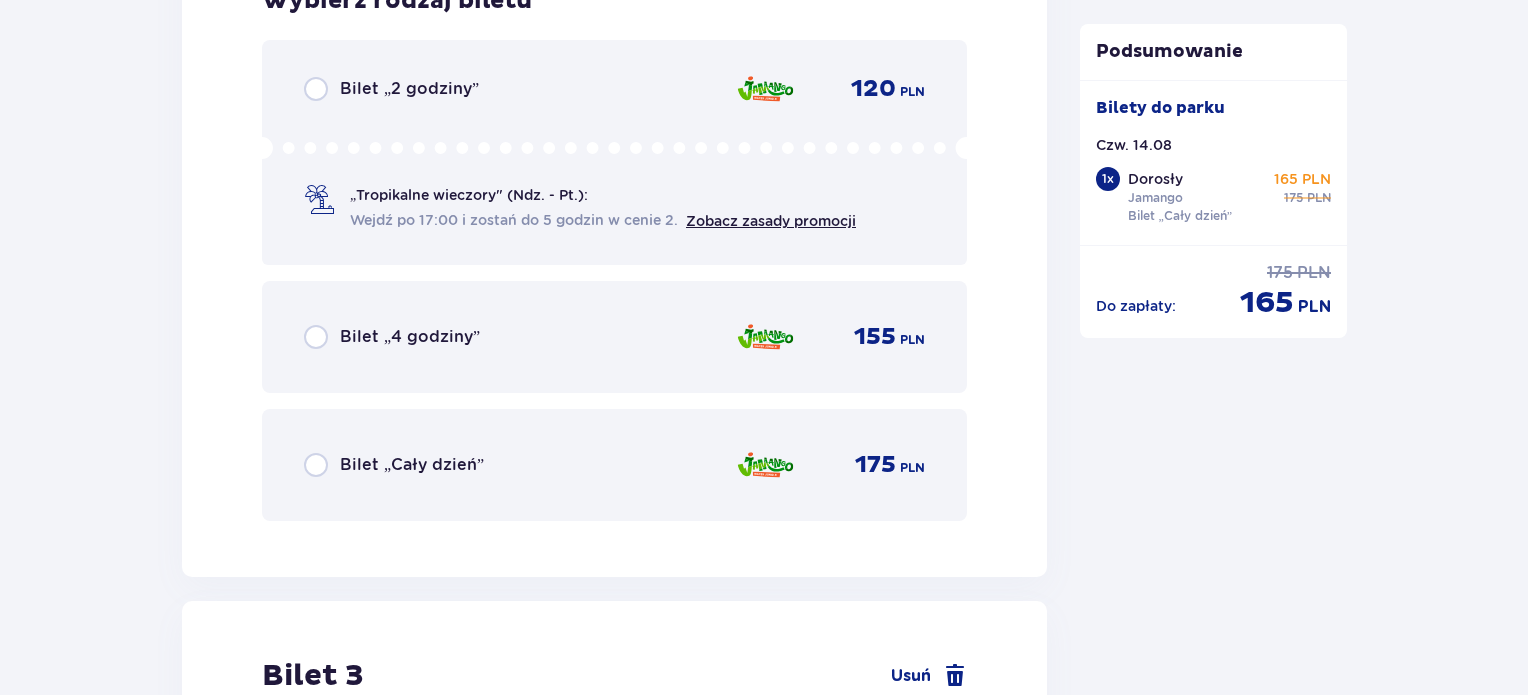 click on "Bilet „4 godziny” 155 PLN" at bounding box center [614, 337] 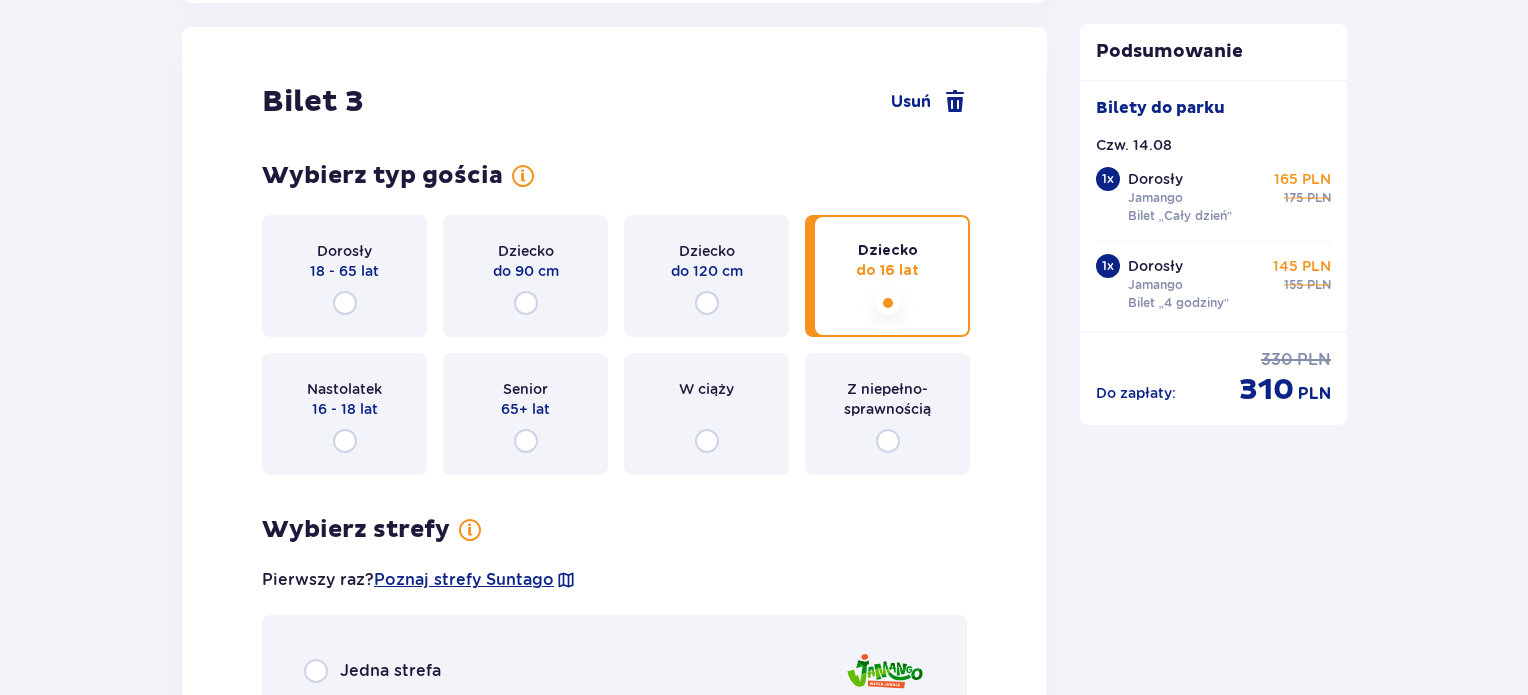 scroll, scrollTop: 4430, scrollLeft: 0, axis: vertical 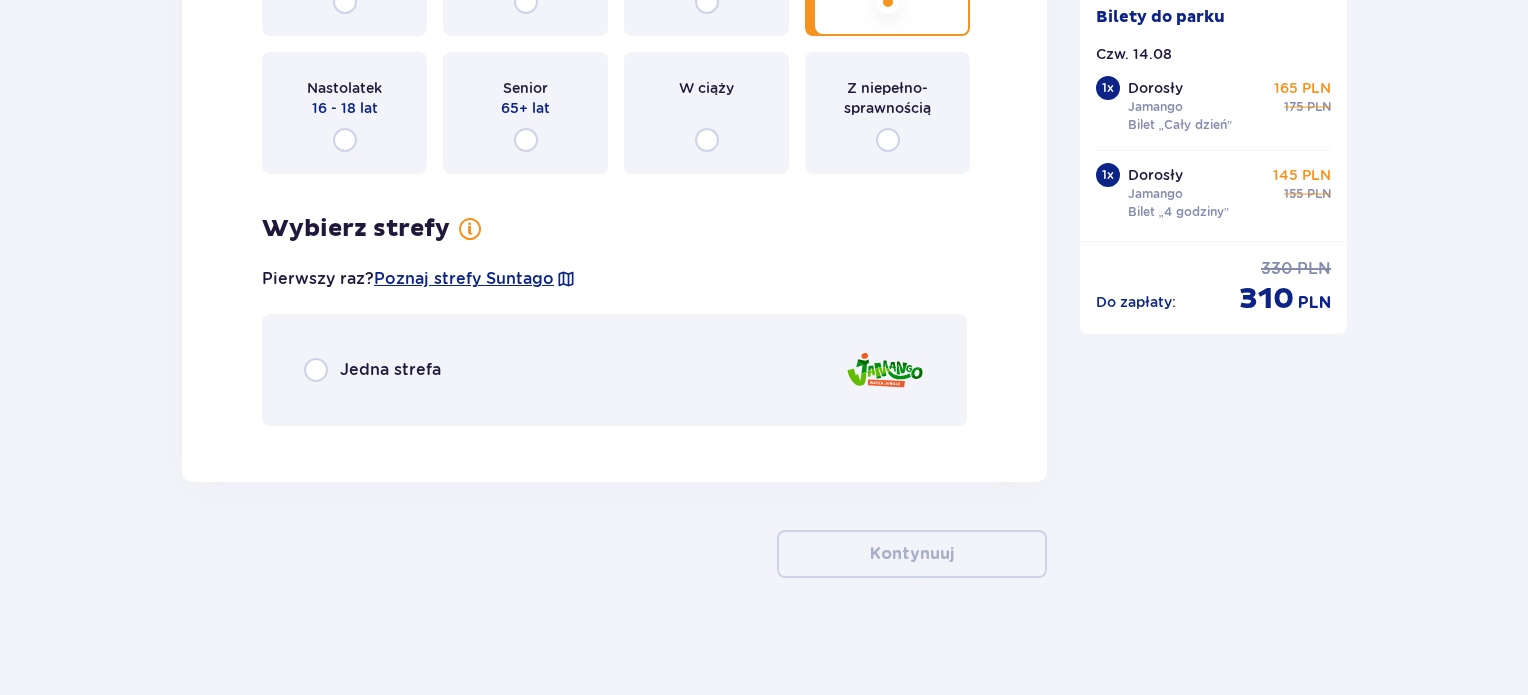 click on "Jedna strefa" at bounding box center [614, 370] 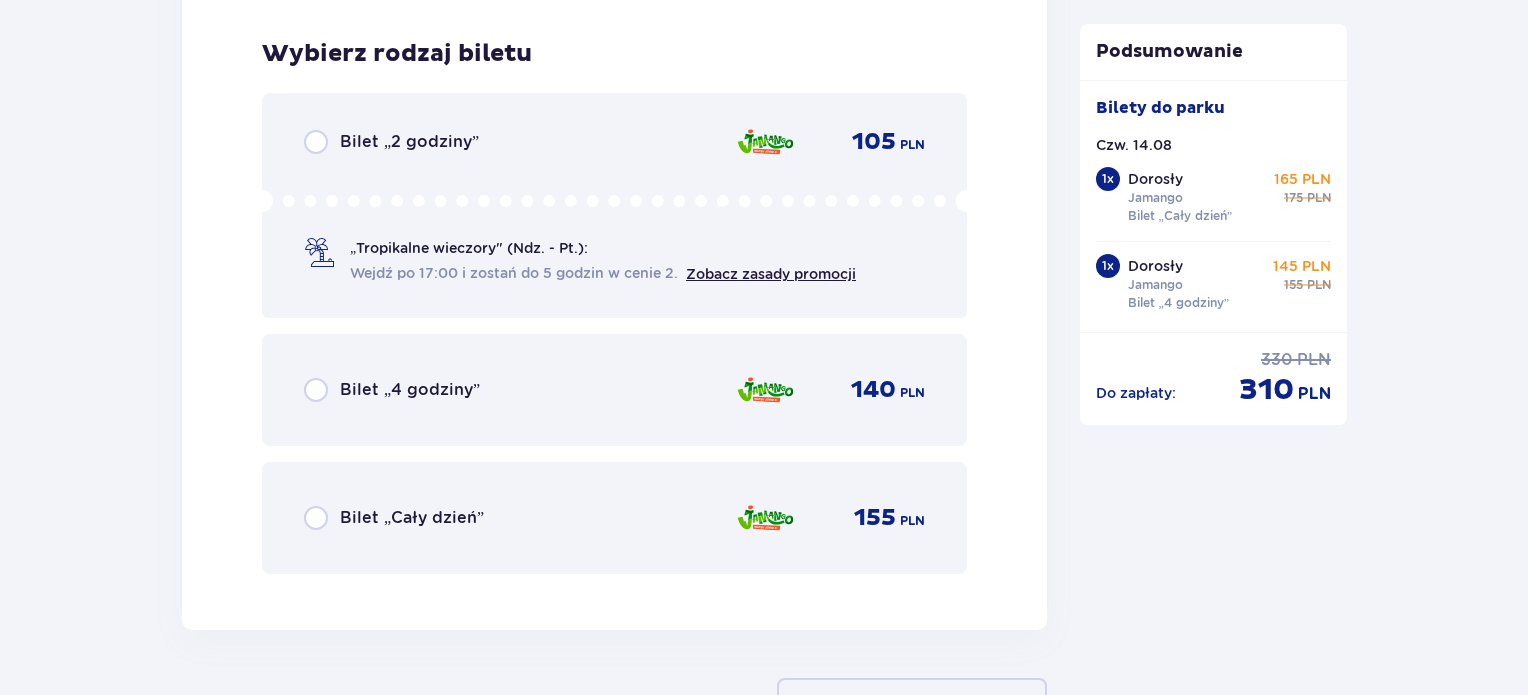 scroll, scrollTop: 4869, scrollLeft: 0, axis: vertical 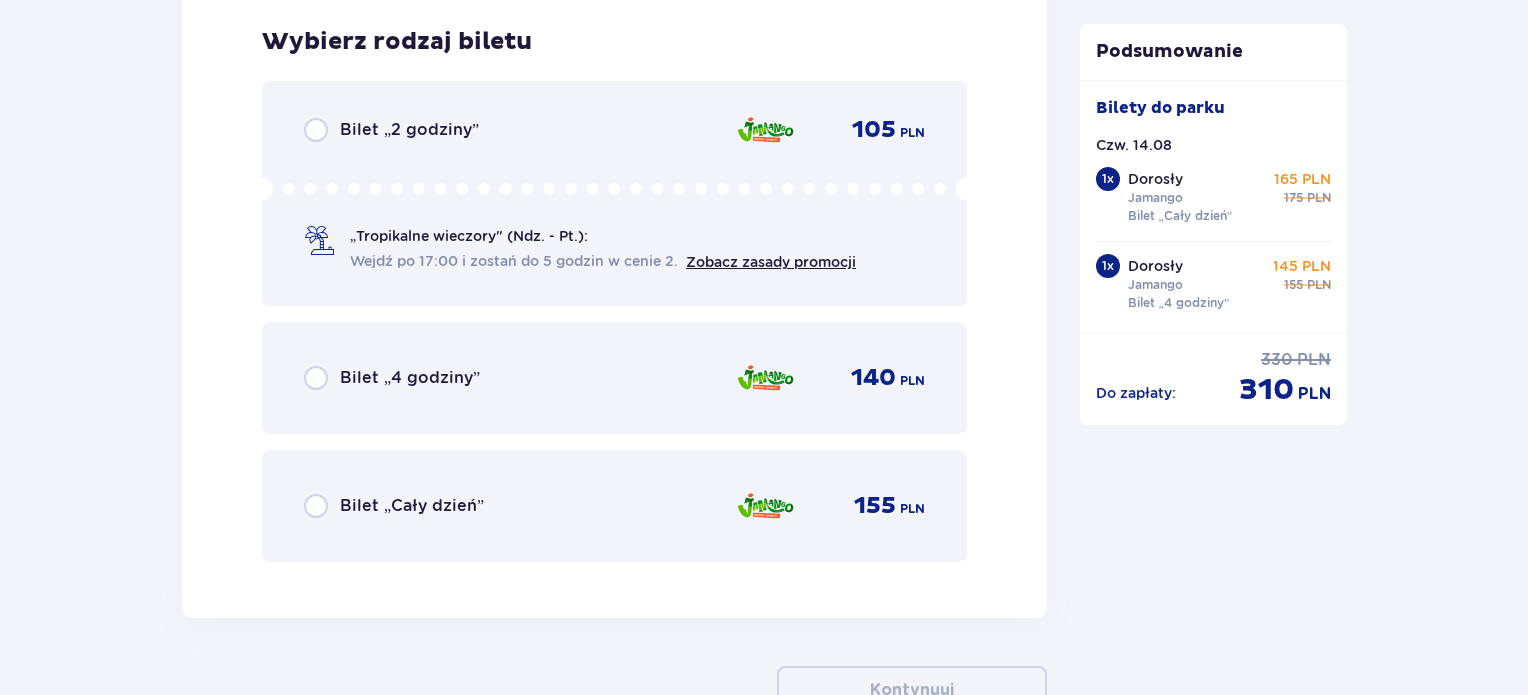 click on "Bilet „4 godziny” 140 PLN" at bounding box center (614, 378) 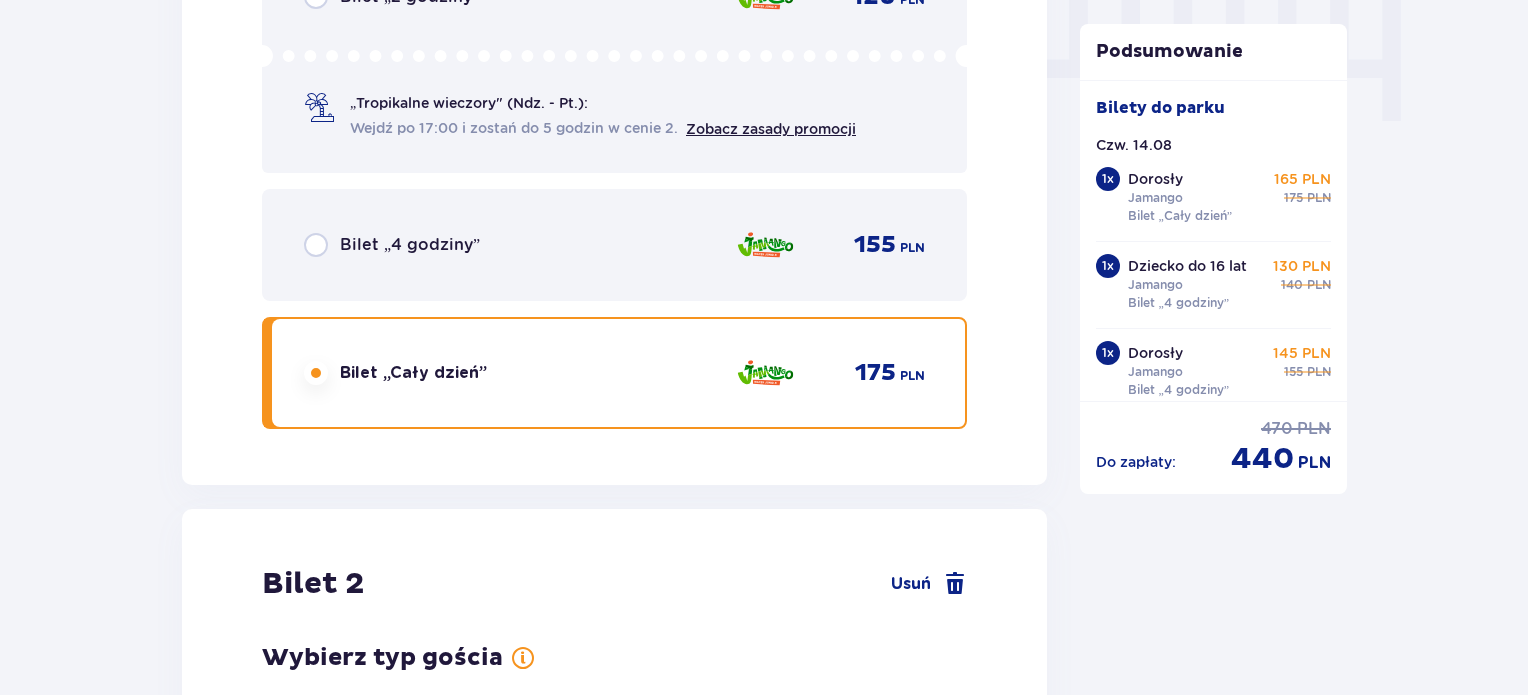 scroll, scrollTop: 1931, scrollLeft: 0, axis: vertical 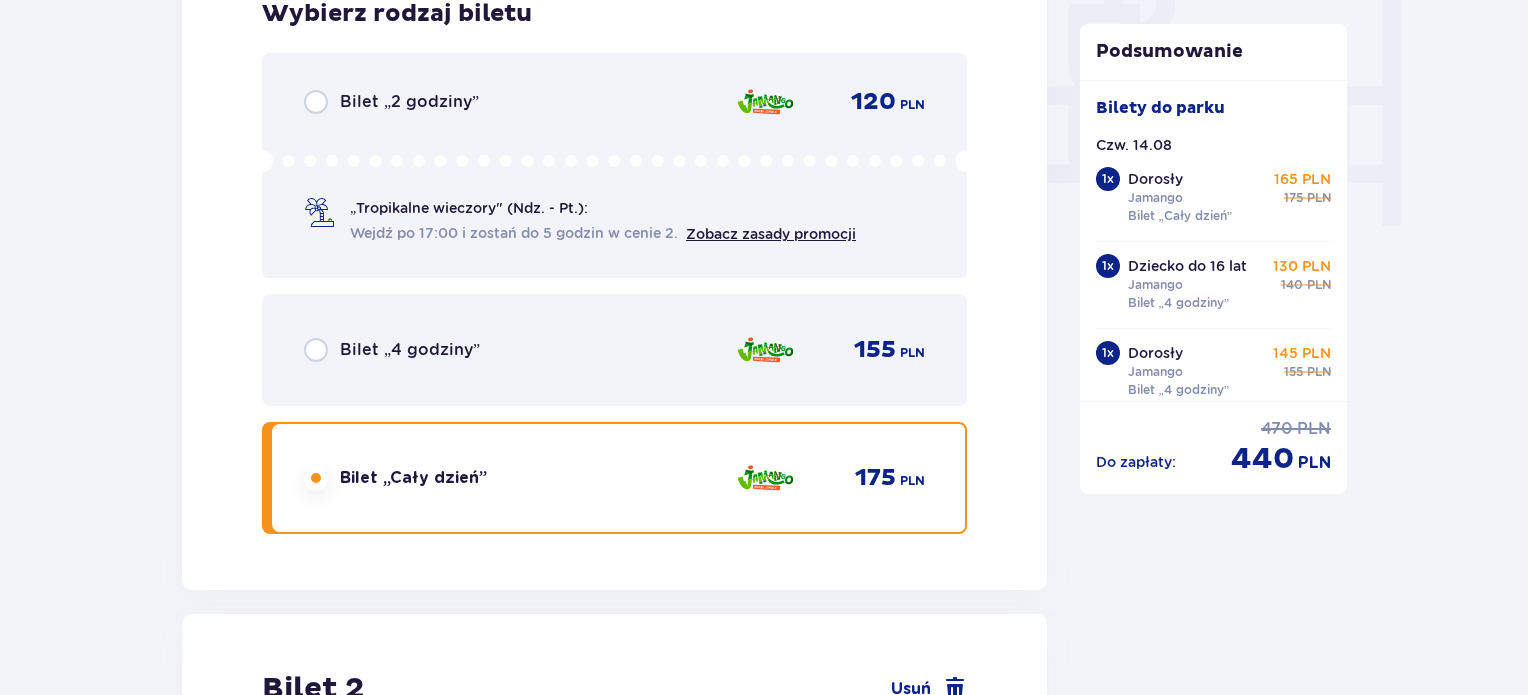 click on "Bilet „4 godziny” 155 PLN" at bounding box center (614, 350) 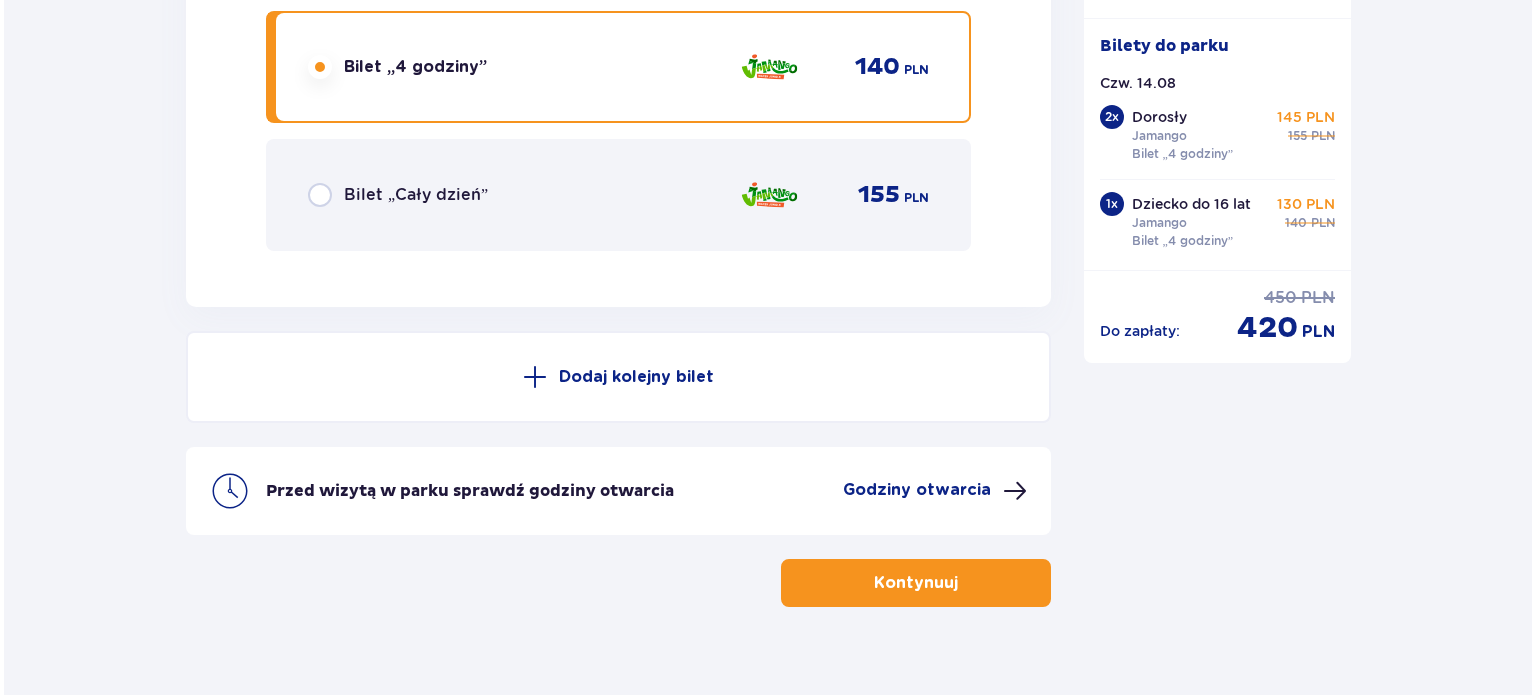 scroll, scrollTop: 5184, scrollLeft: 0, axis: vertical 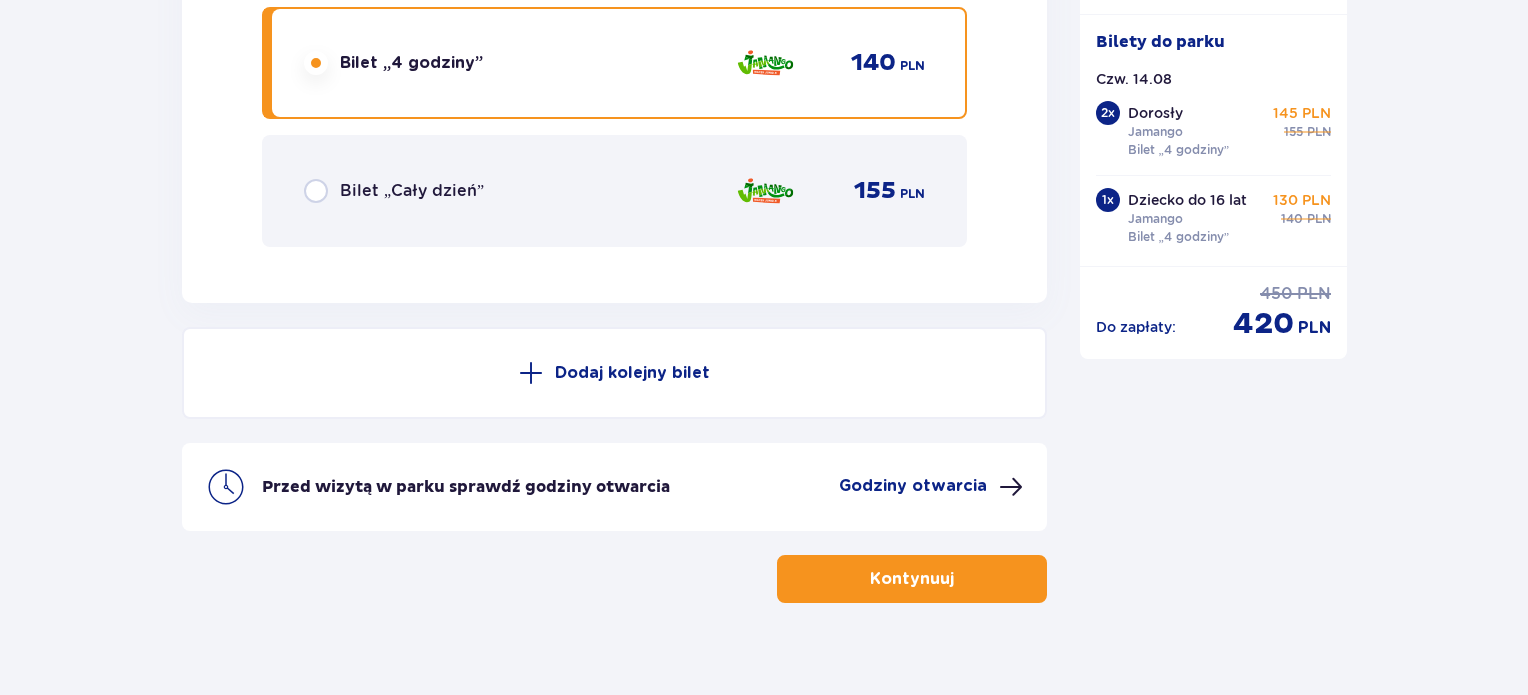 click at bounding box center (1011, 487) 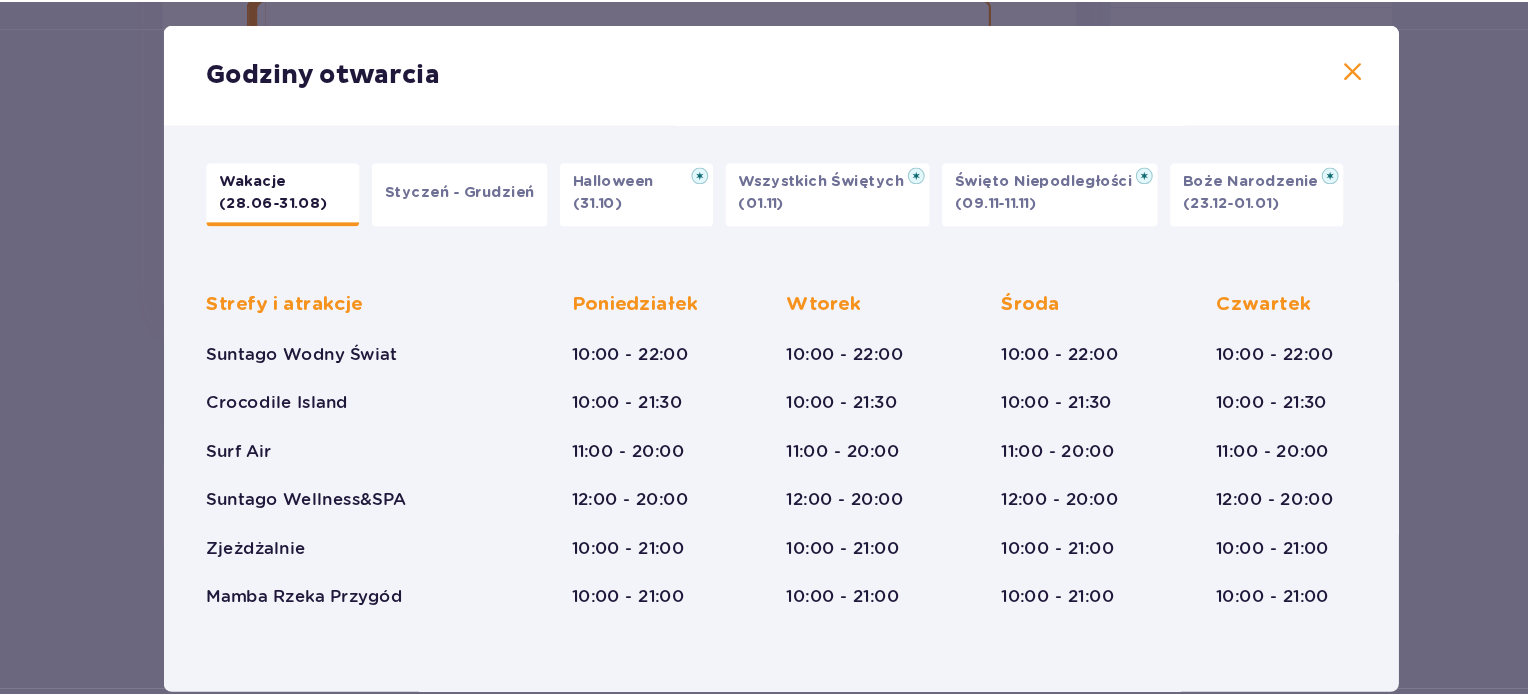 scroll, scrollTop: 5184, scrollLeft: 0, axis: vertical 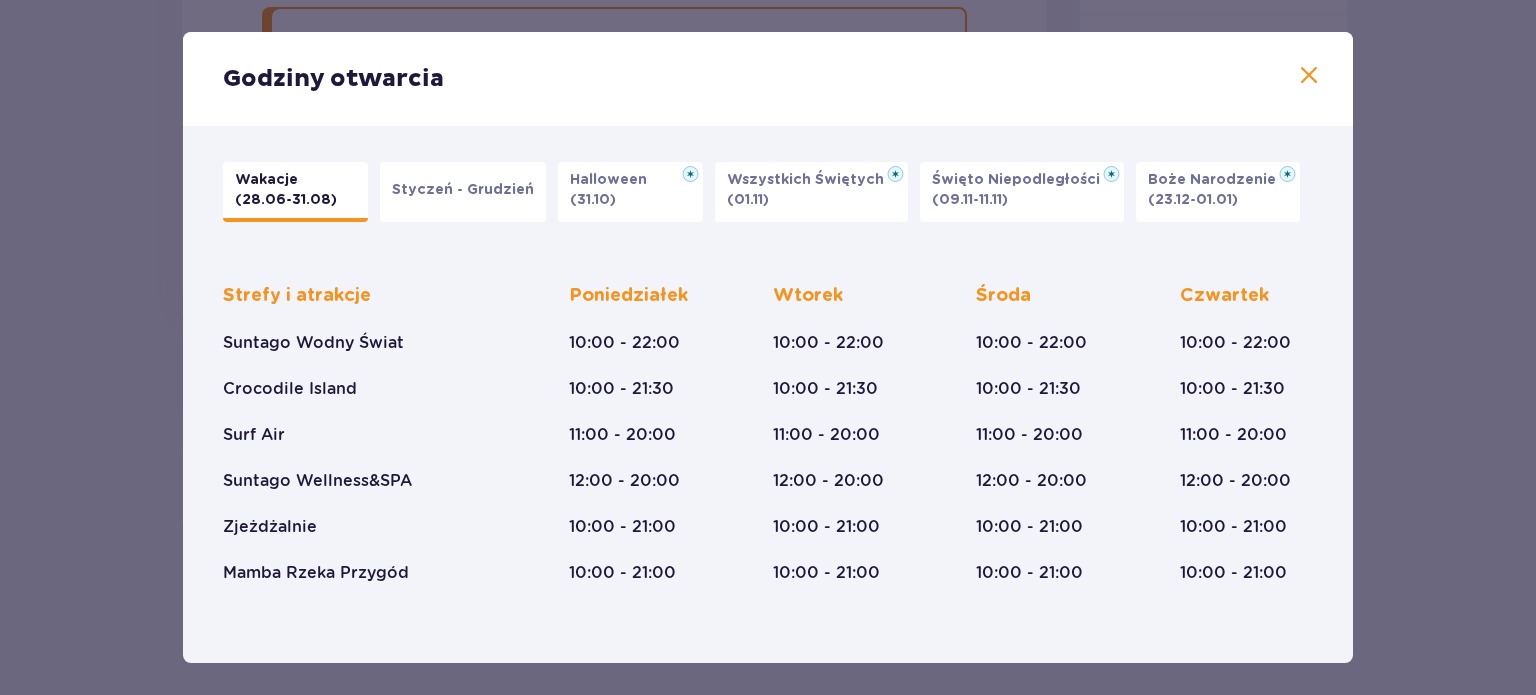 click at bounding box center (1309, 76) 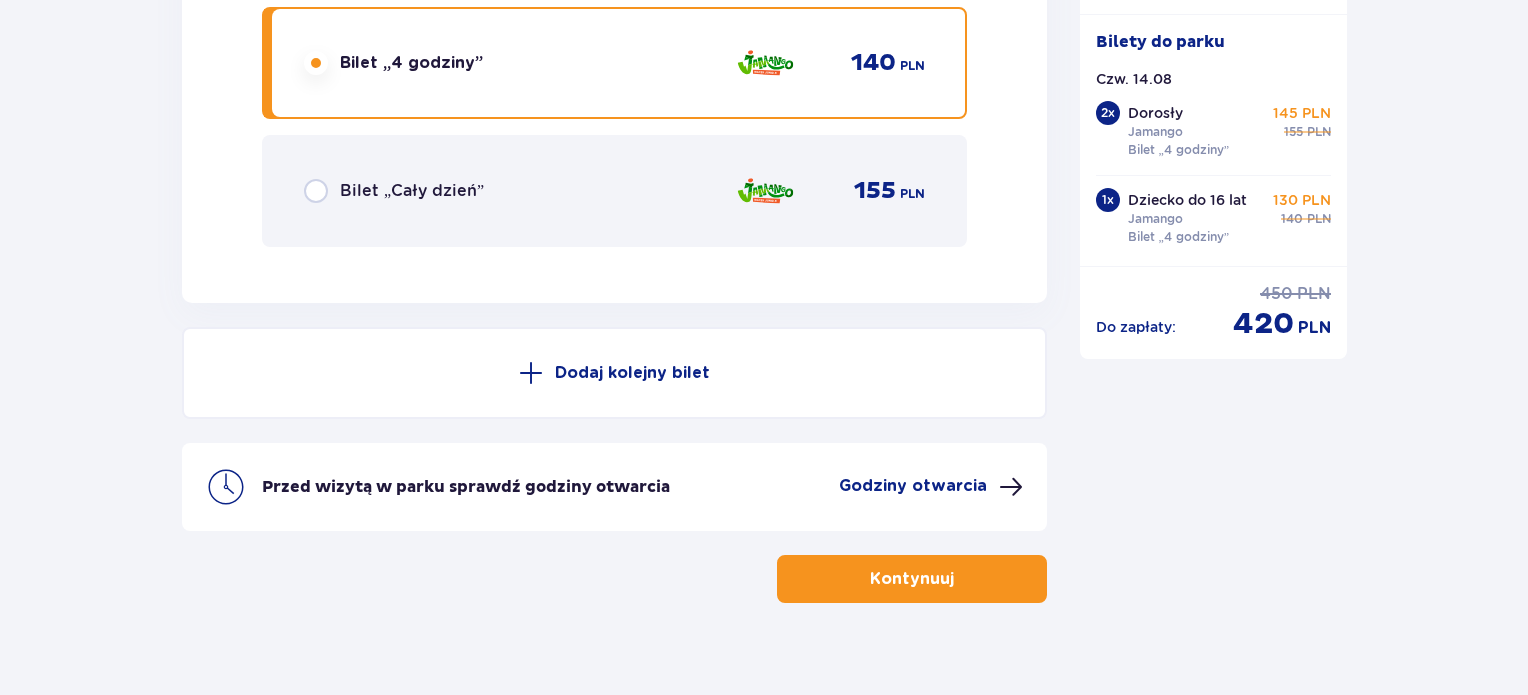 click on "Kontynuuj" at bounding box center [912, 579] 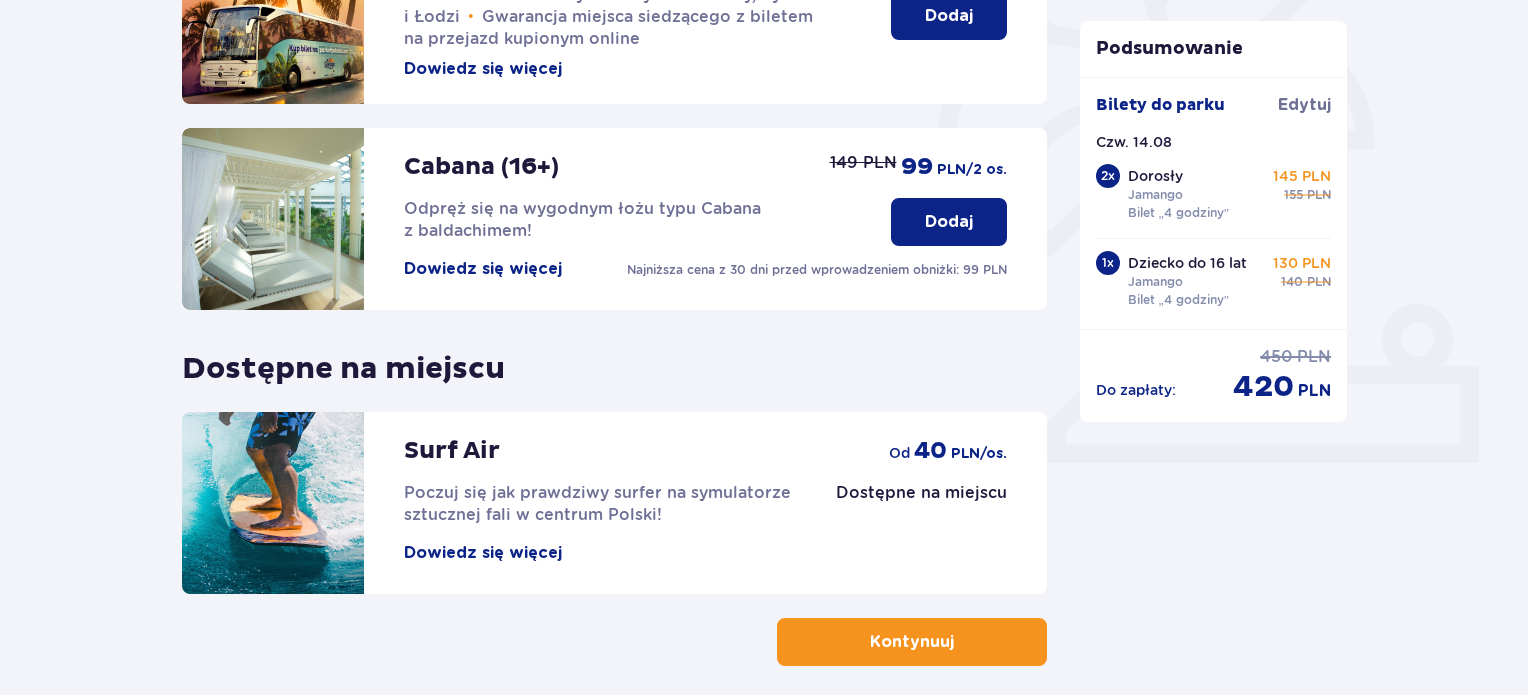 scroll, scrollTop: 660, scrollLeft: 0, axis: vertical 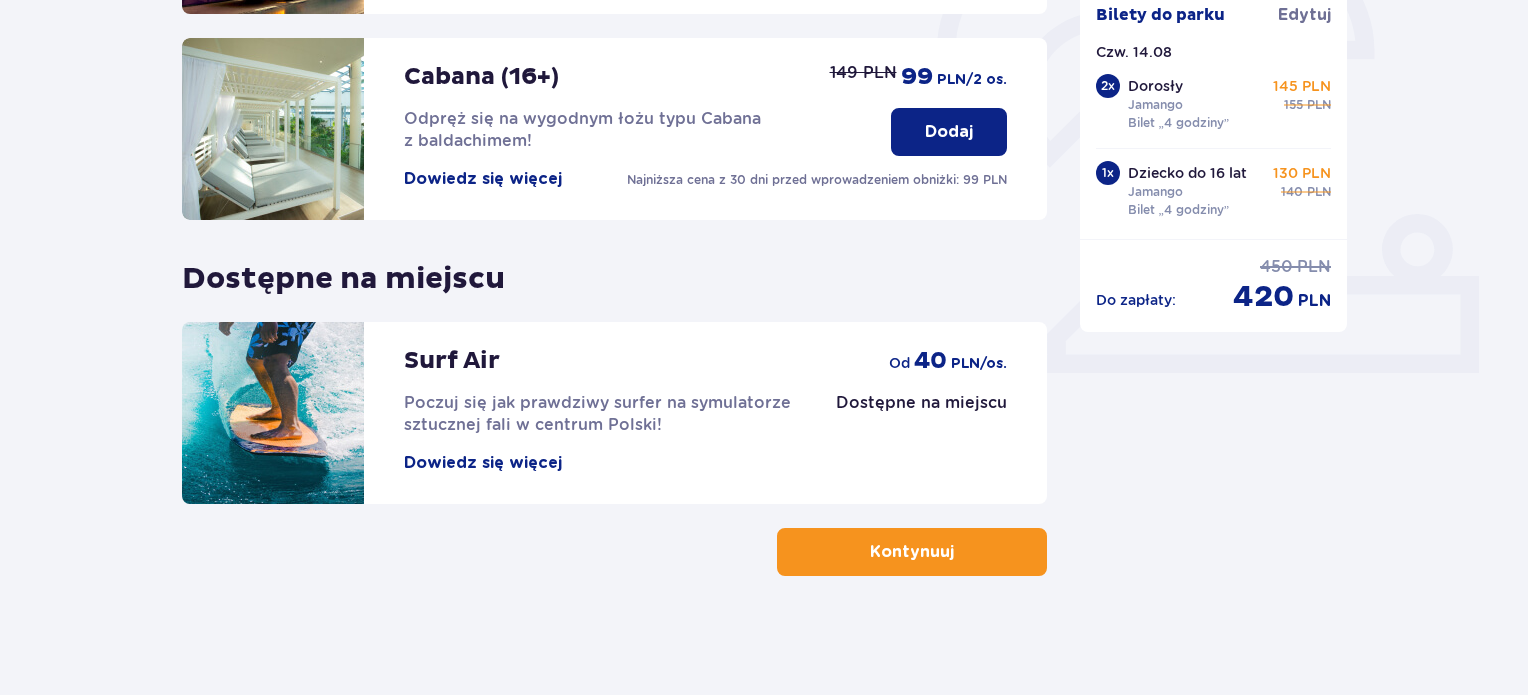 click at bounding box center (958, 552) 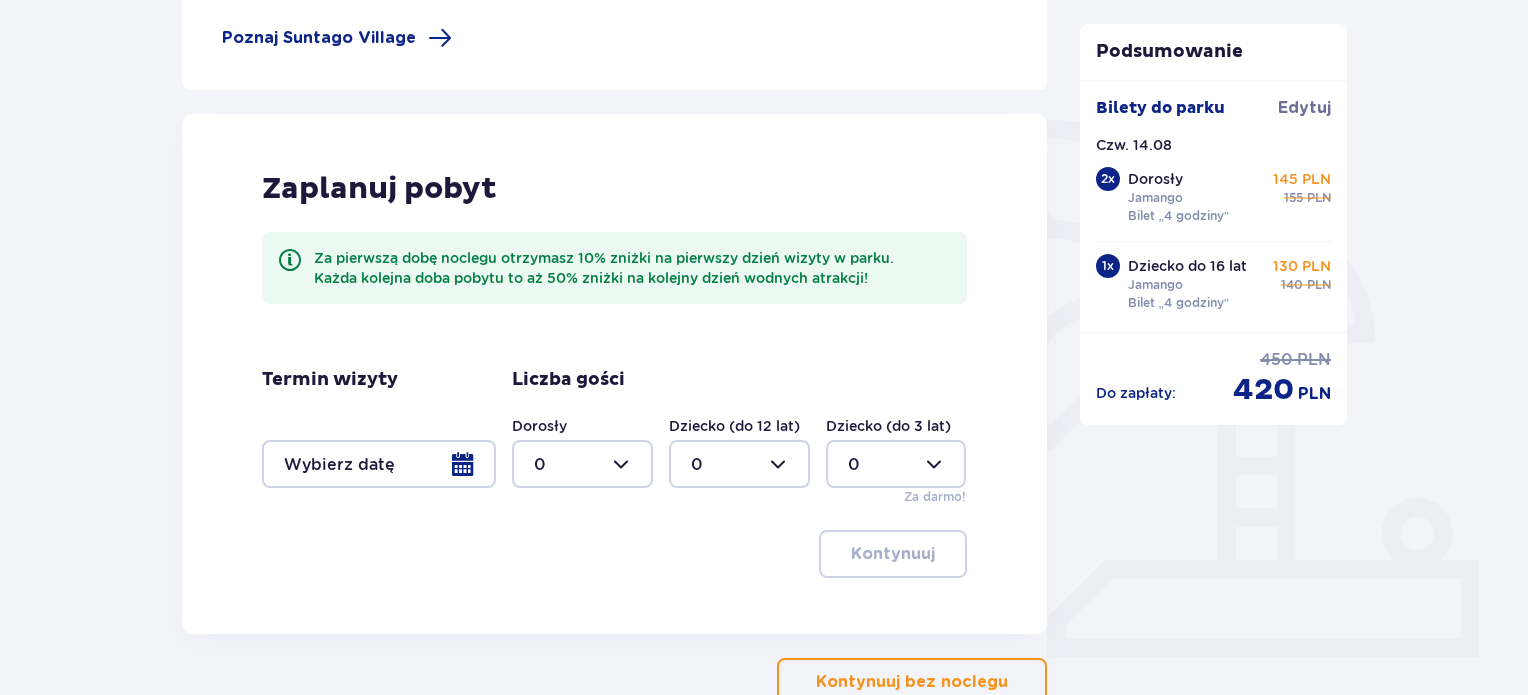 scroll, scrollTop: 378, scrollLeft: 0, axis: vertical 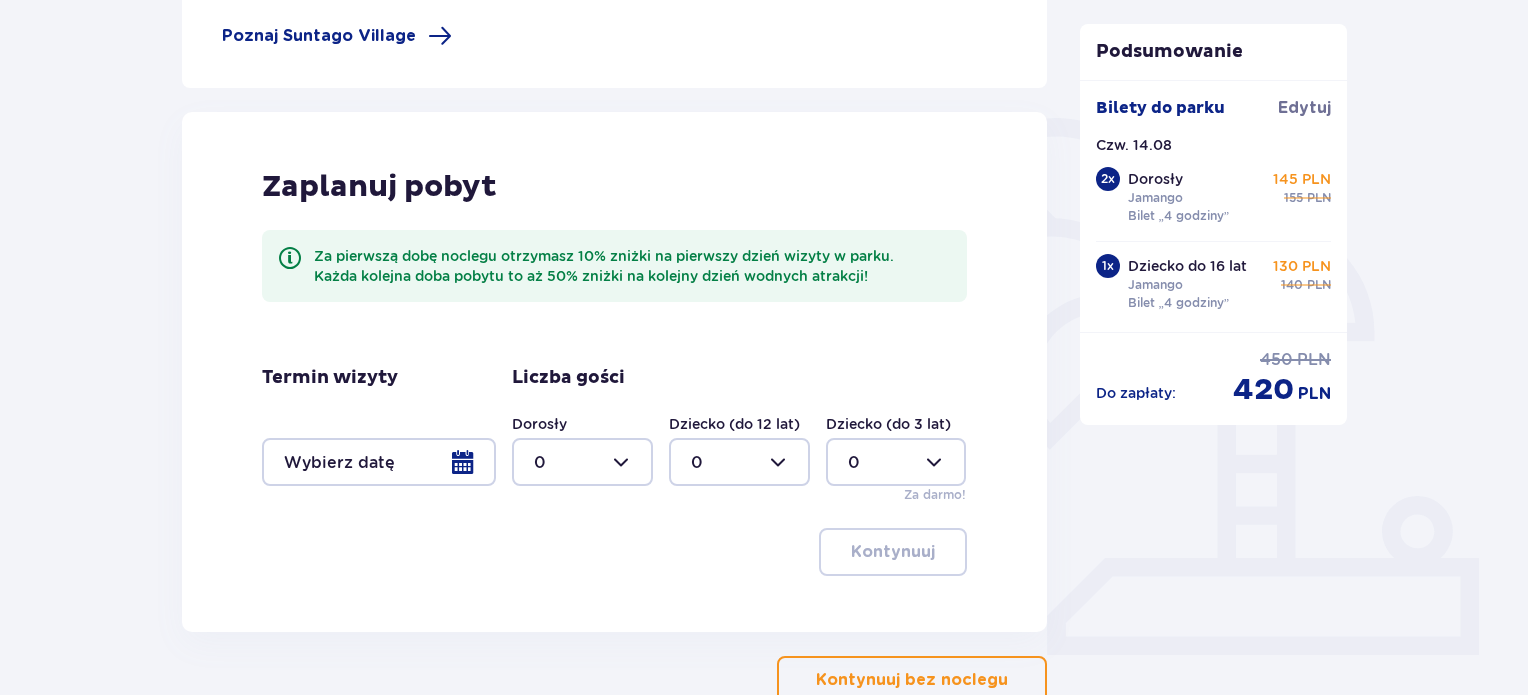 click at bounding box center [379, 462] 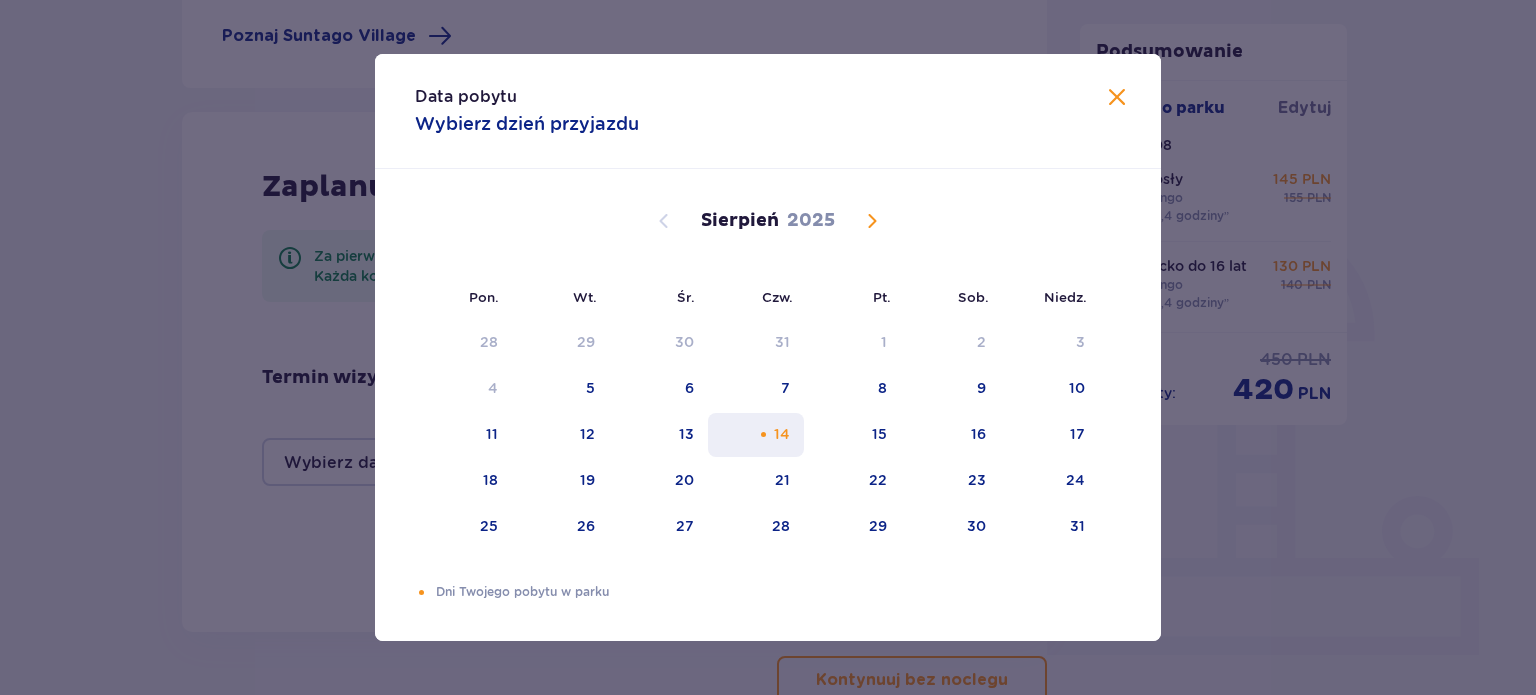 click on "14" at bounding box center (782, 434) 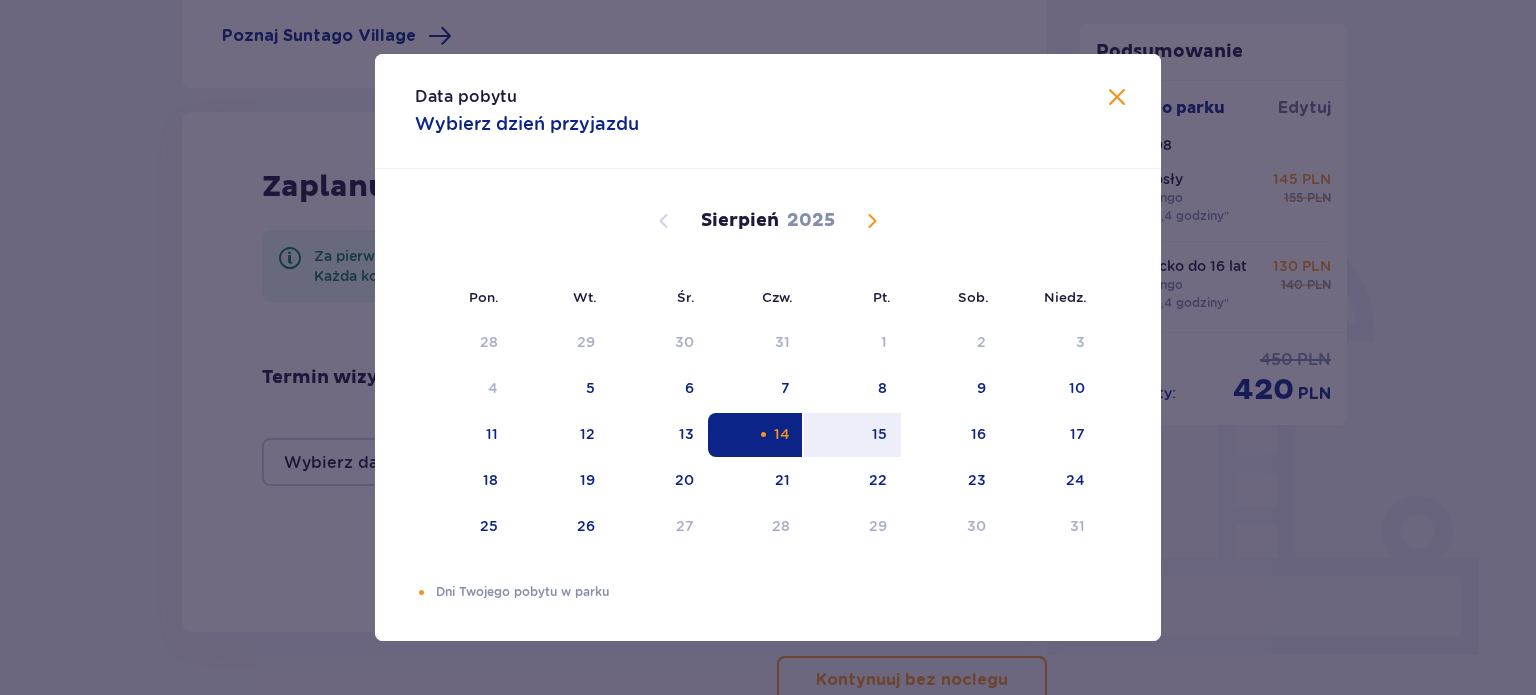 click on "14" at bounding box center (782, 434) 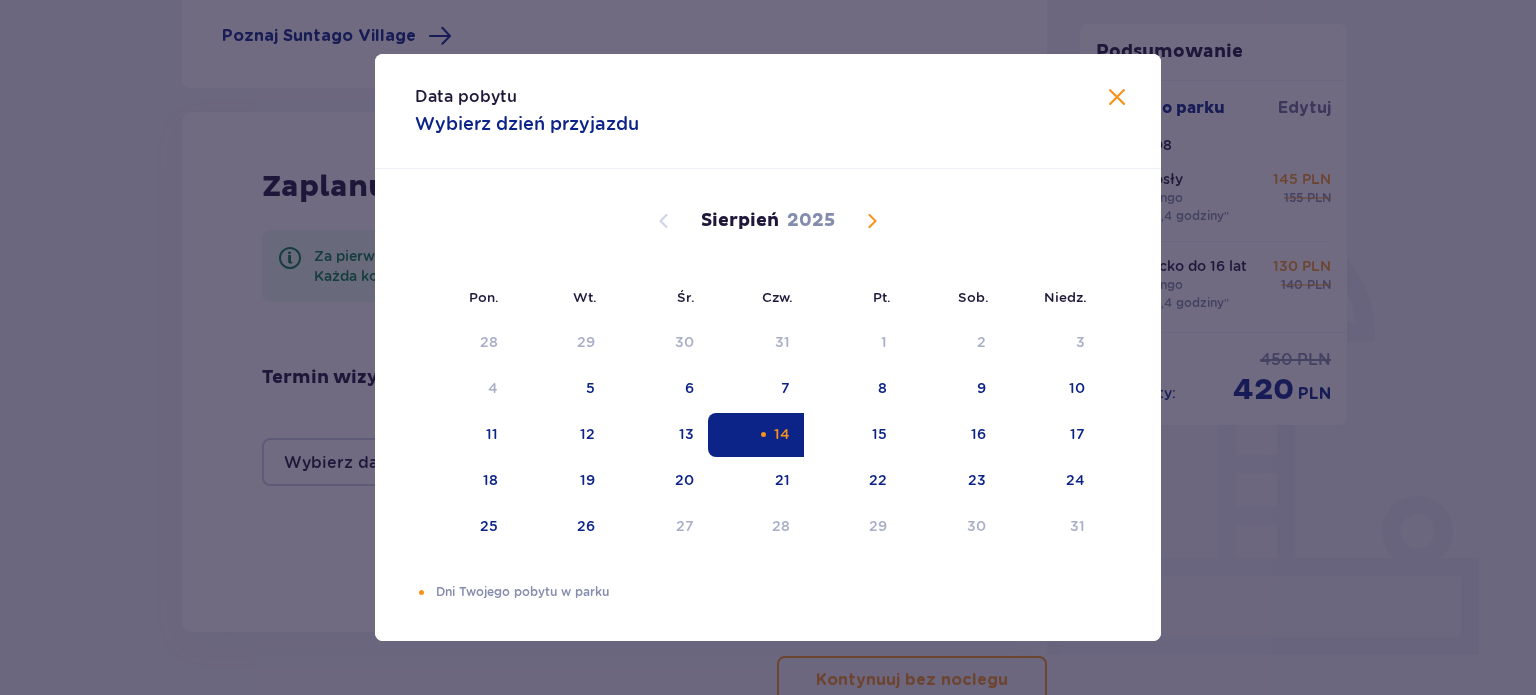 click at bounding box center [1117, 98] 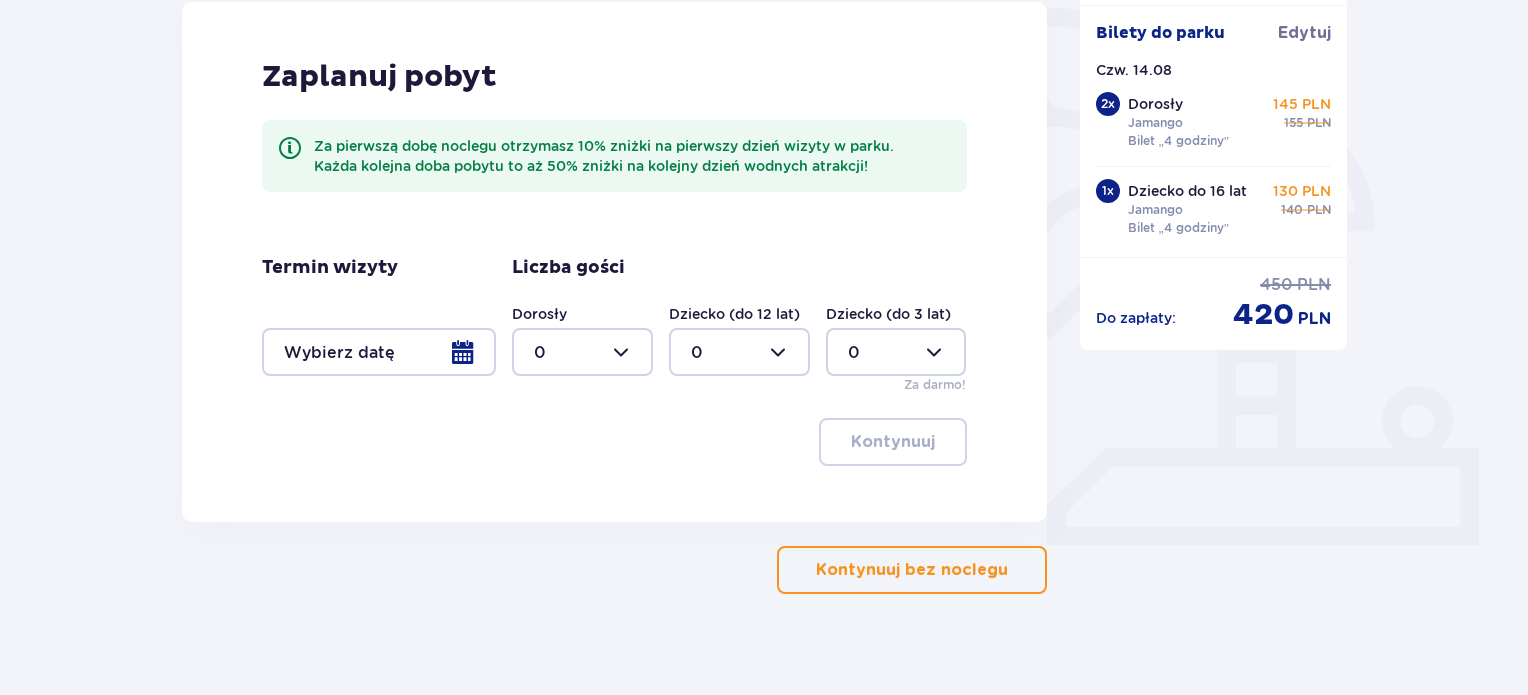 scroll, scrollTop: 500, scrollLeft: 0, axis: vertical 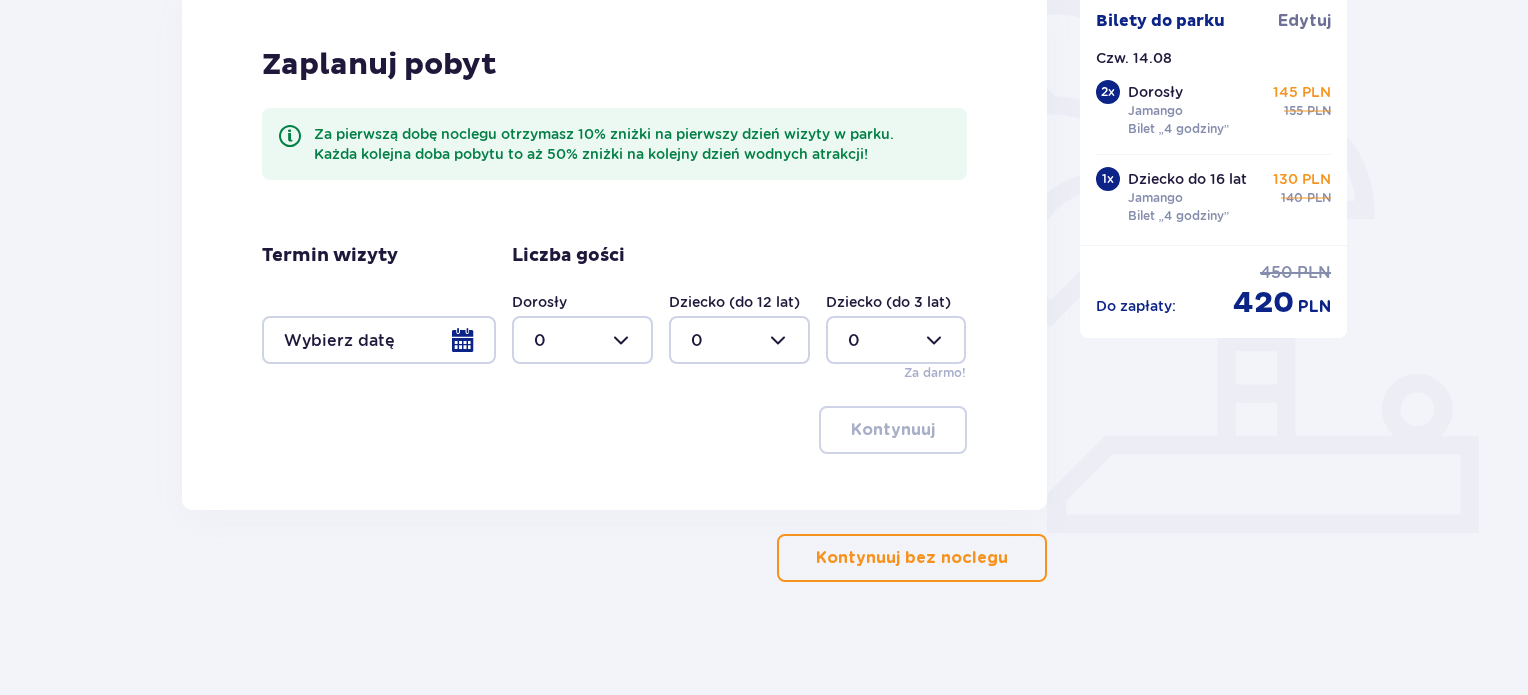 click on "Kontynuuj bez noclegu" at bounding box center (912, 558) 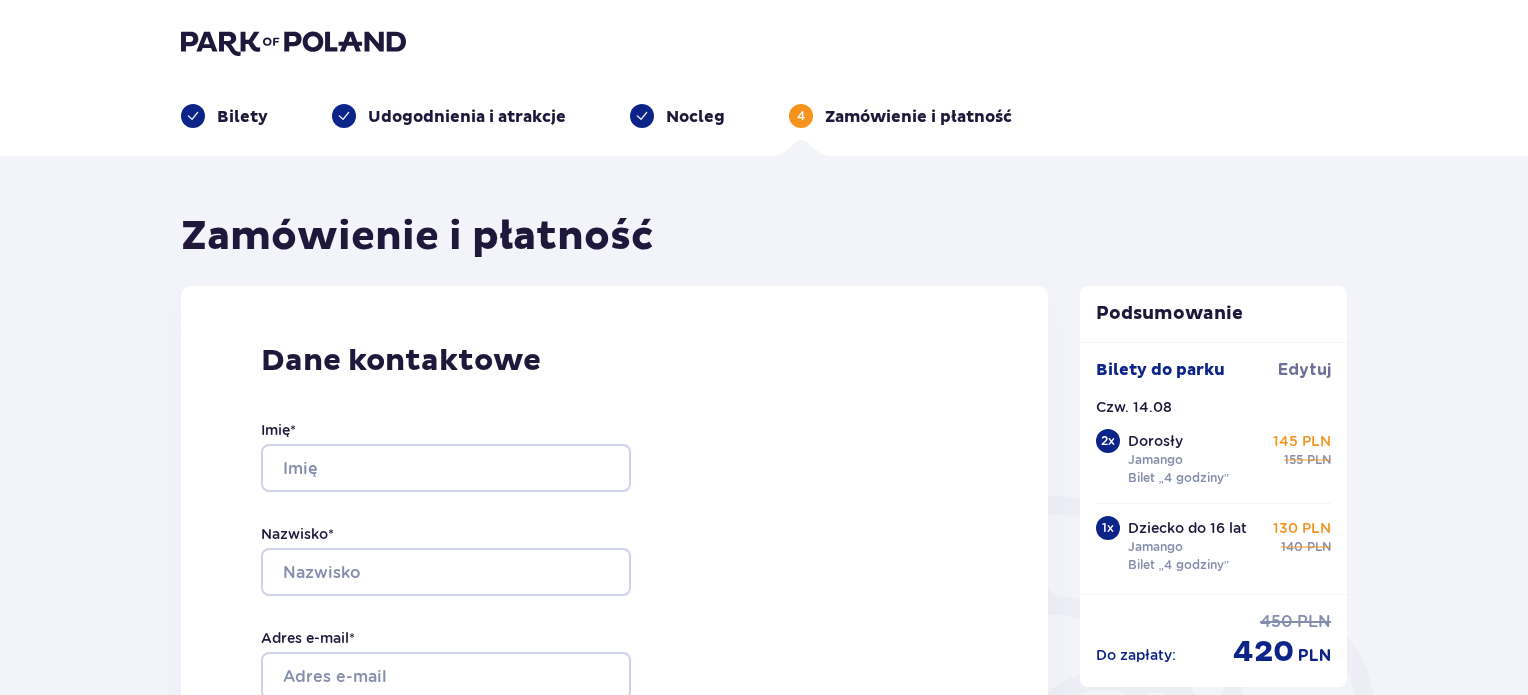 scroll, scrollTop: 0, scrollLeft: 0, axis: both 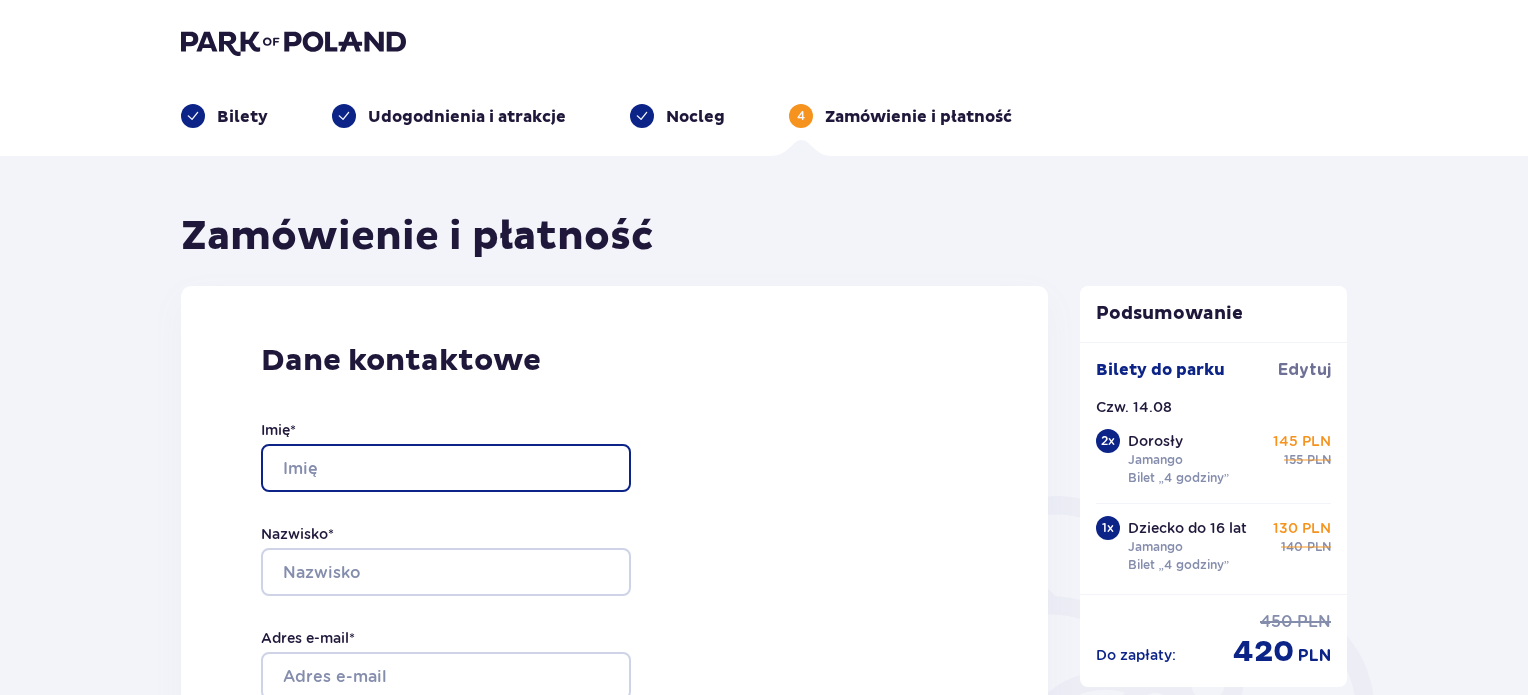 click on "Imię *" at bounding box center (446, 468) 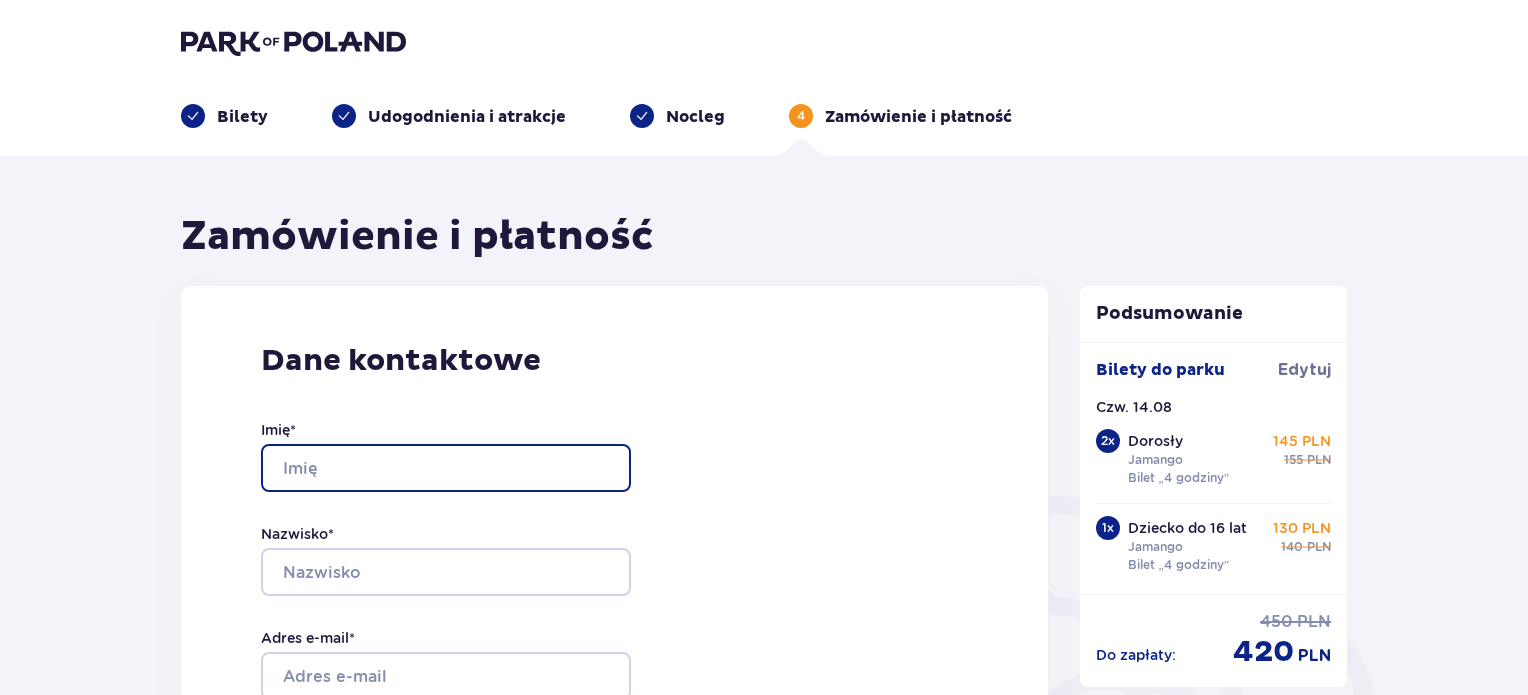 type on "Łukasz" 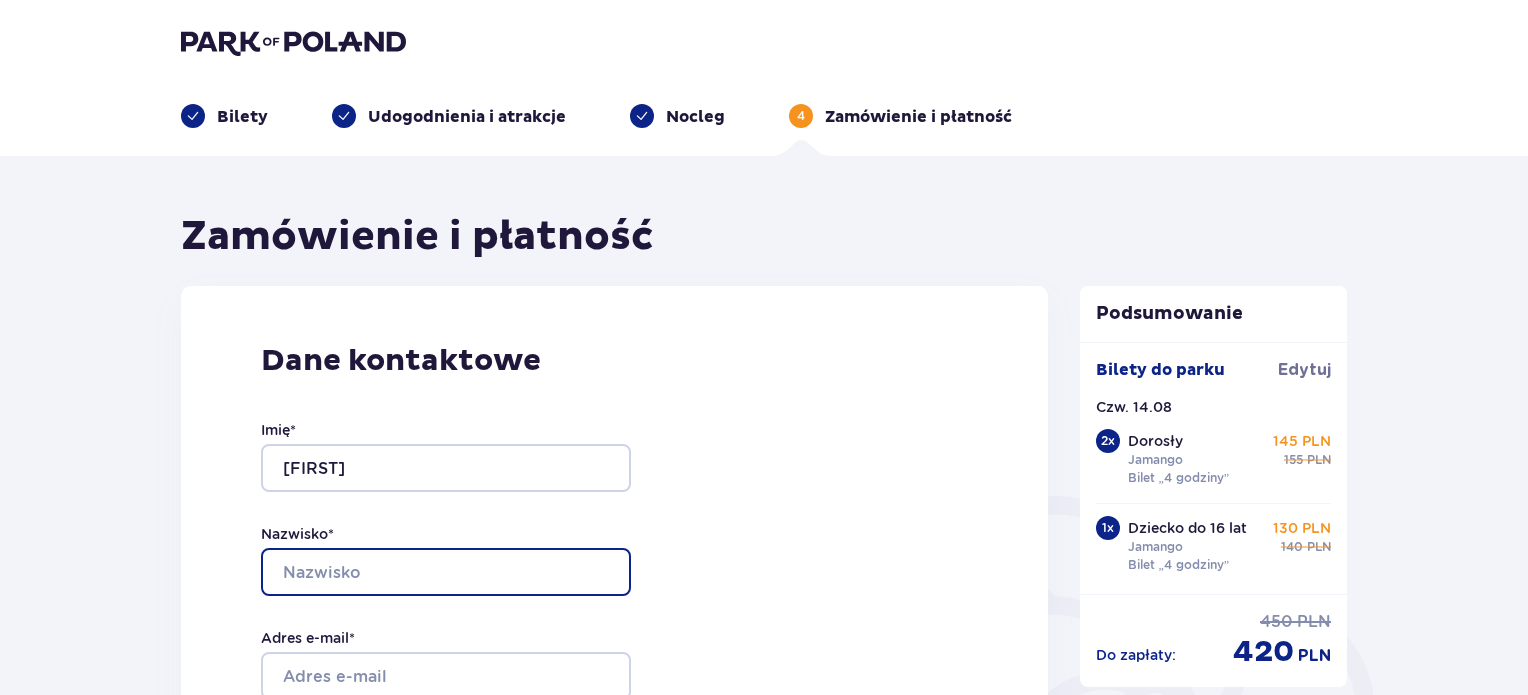 type on "Utko" 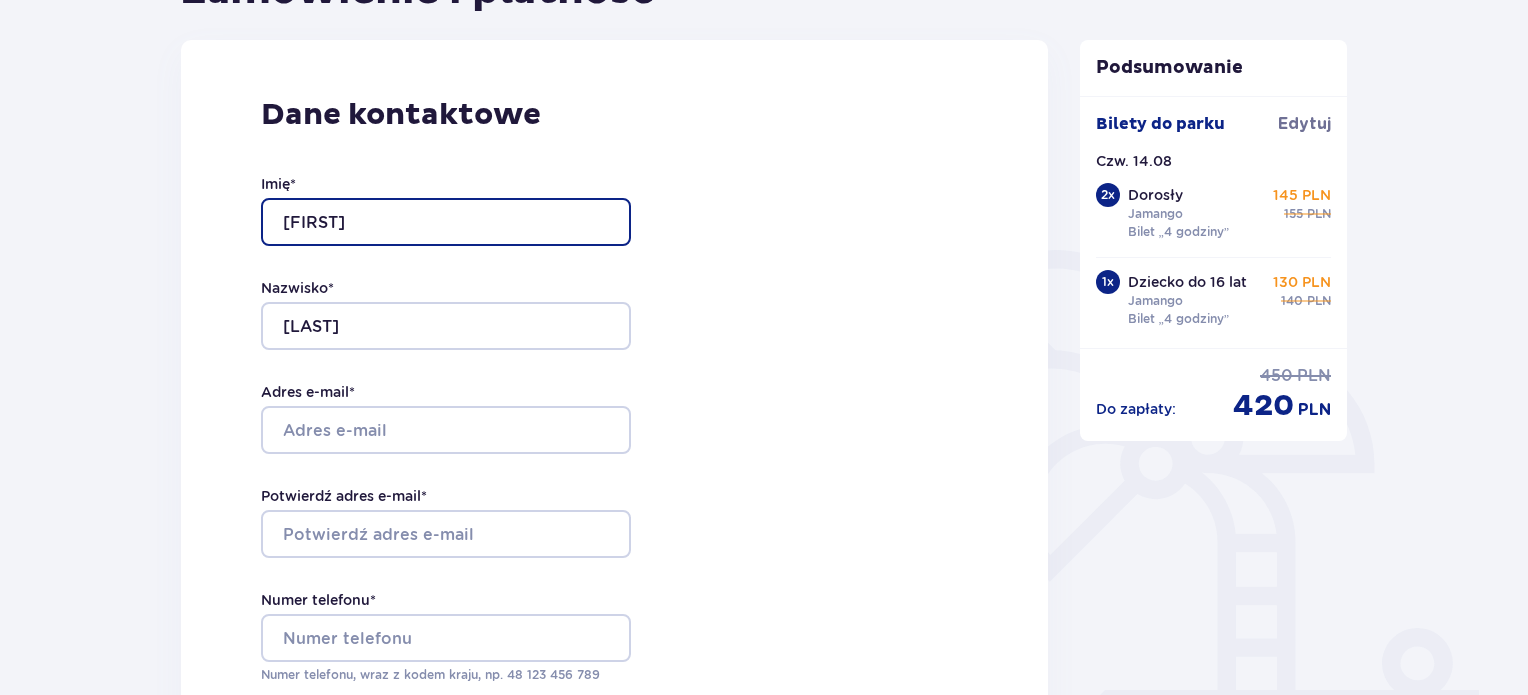 scroll, scrollTop: 247, scrollLeft: 0, axis: vertical 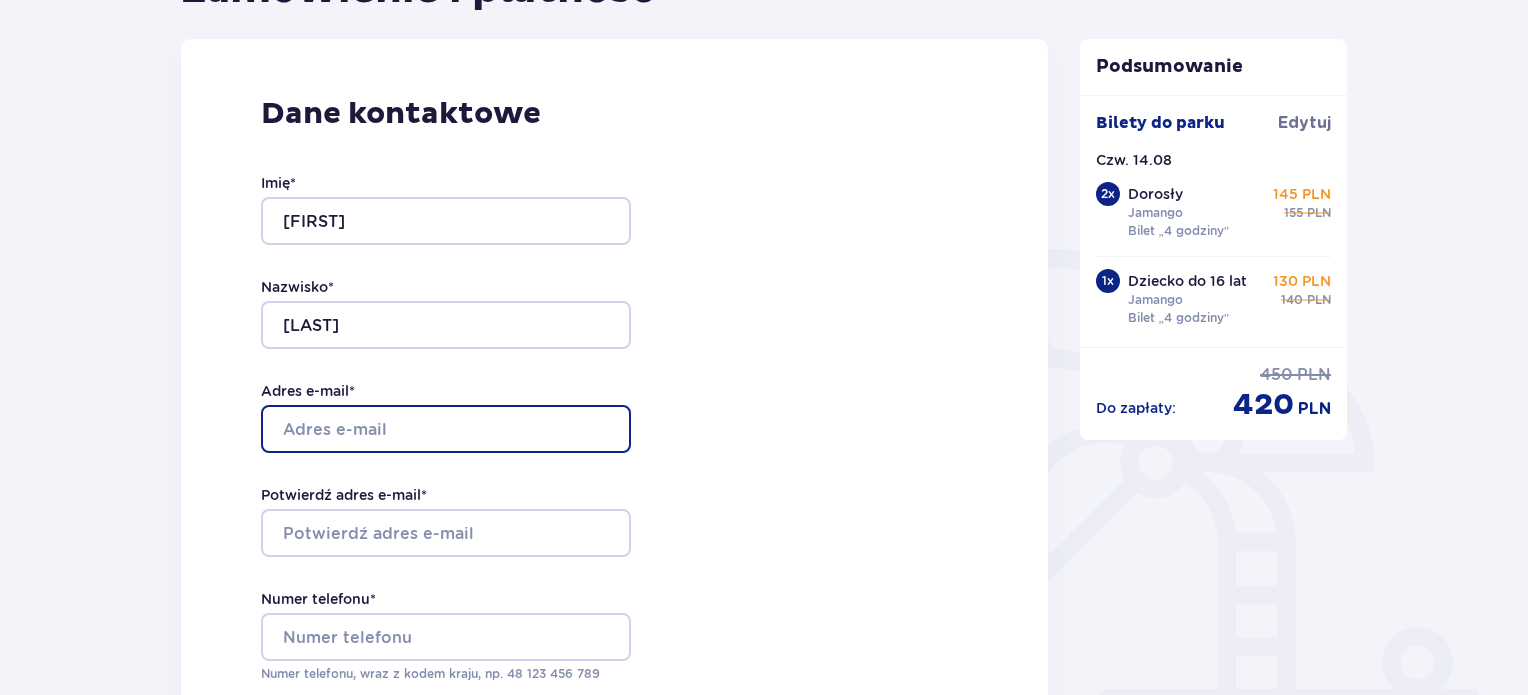 click on "Adres e-mail *" at bounding box center [446, 429] 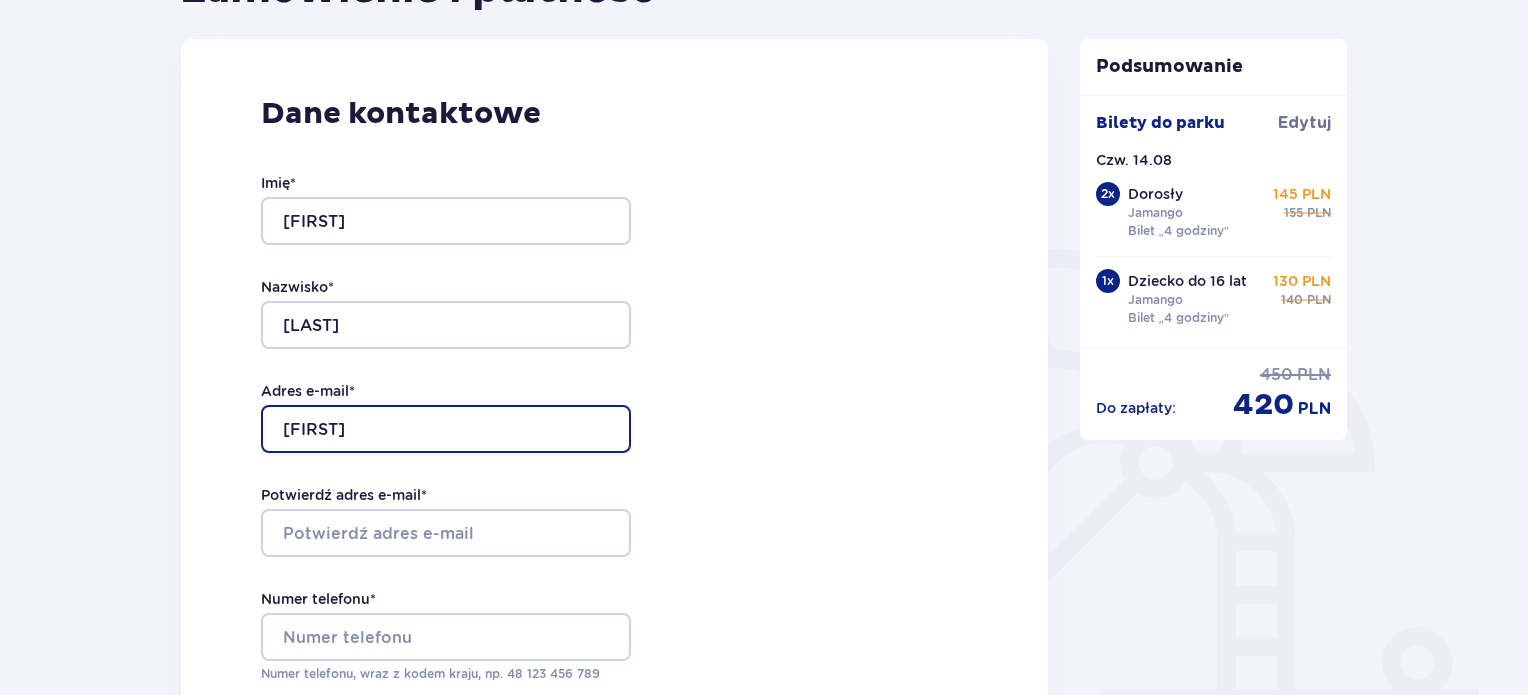 type on "lukasz.utko@wp.pl" 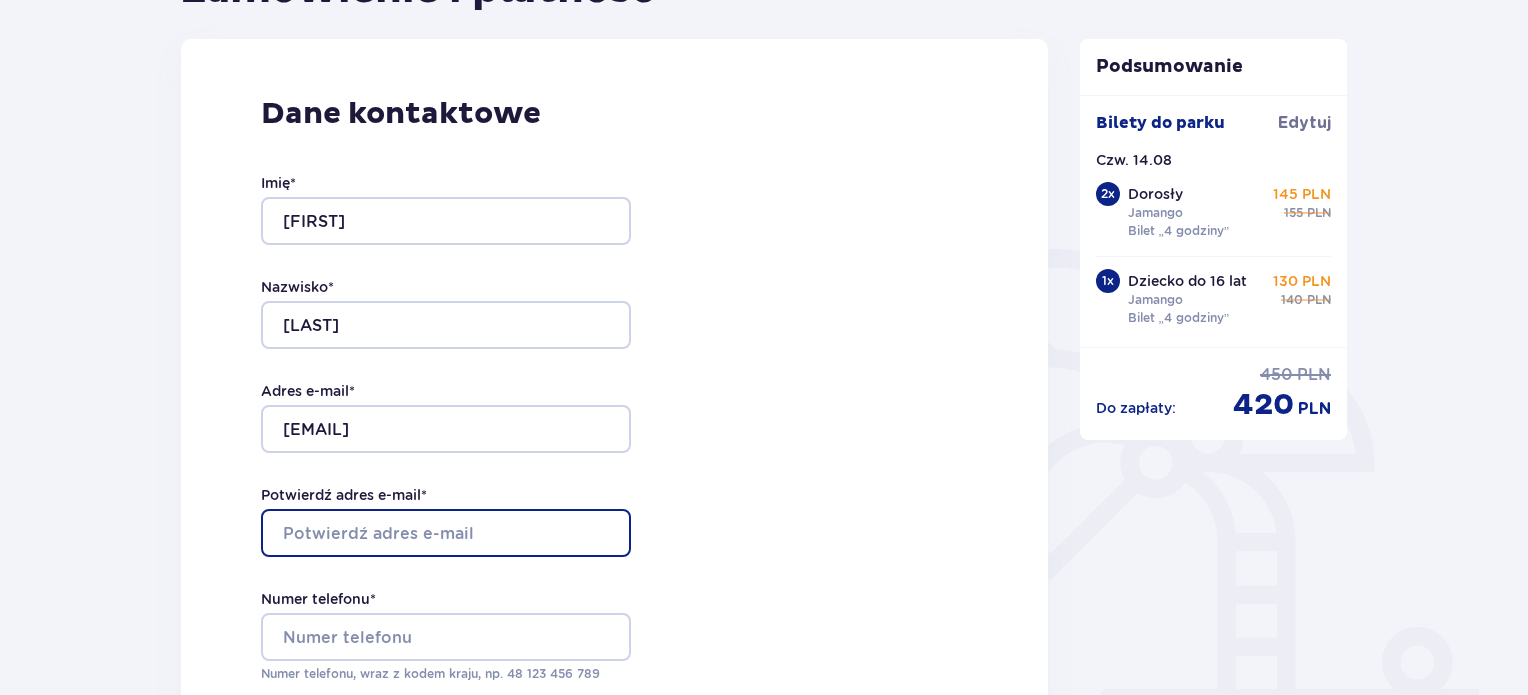 click on "Potwierdź adres e-mail *" at bounding box center [446, 533] 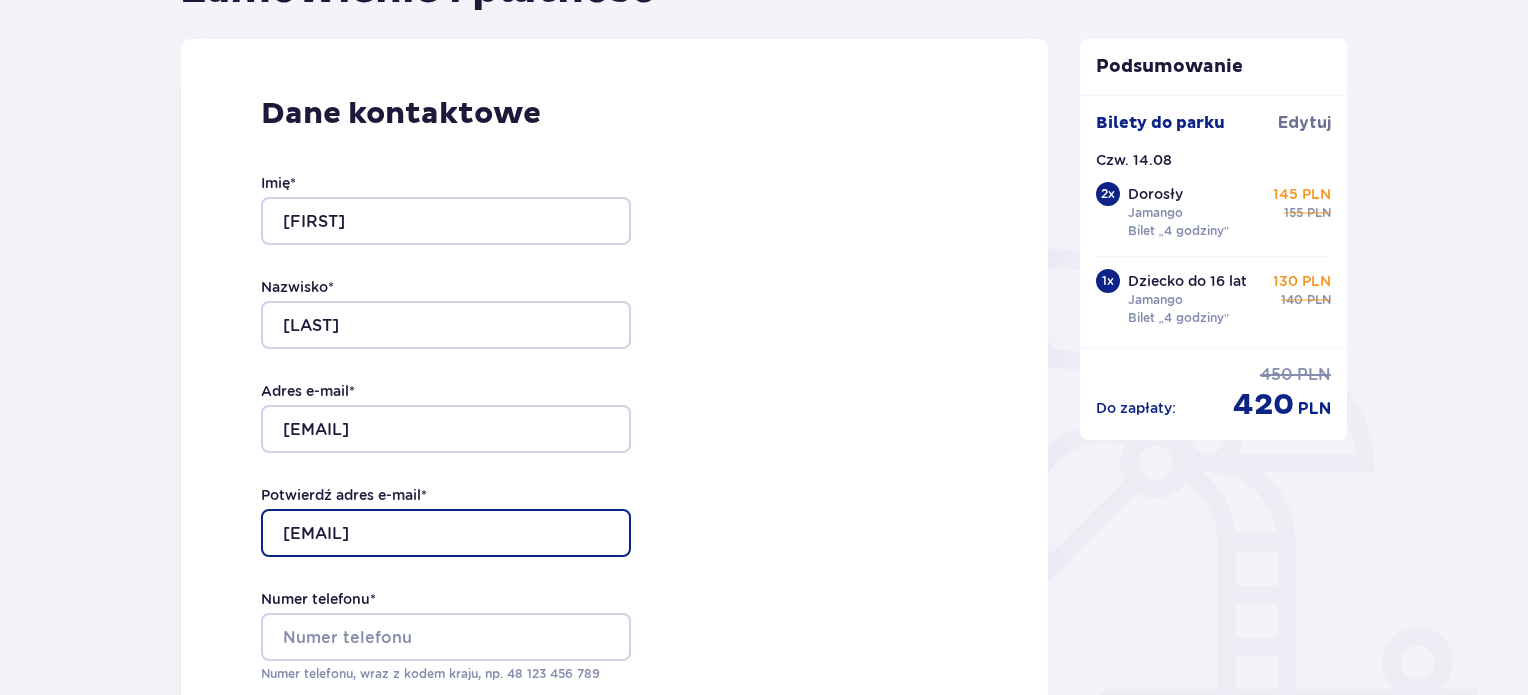 type on "lukasz.utko@wp.pl" 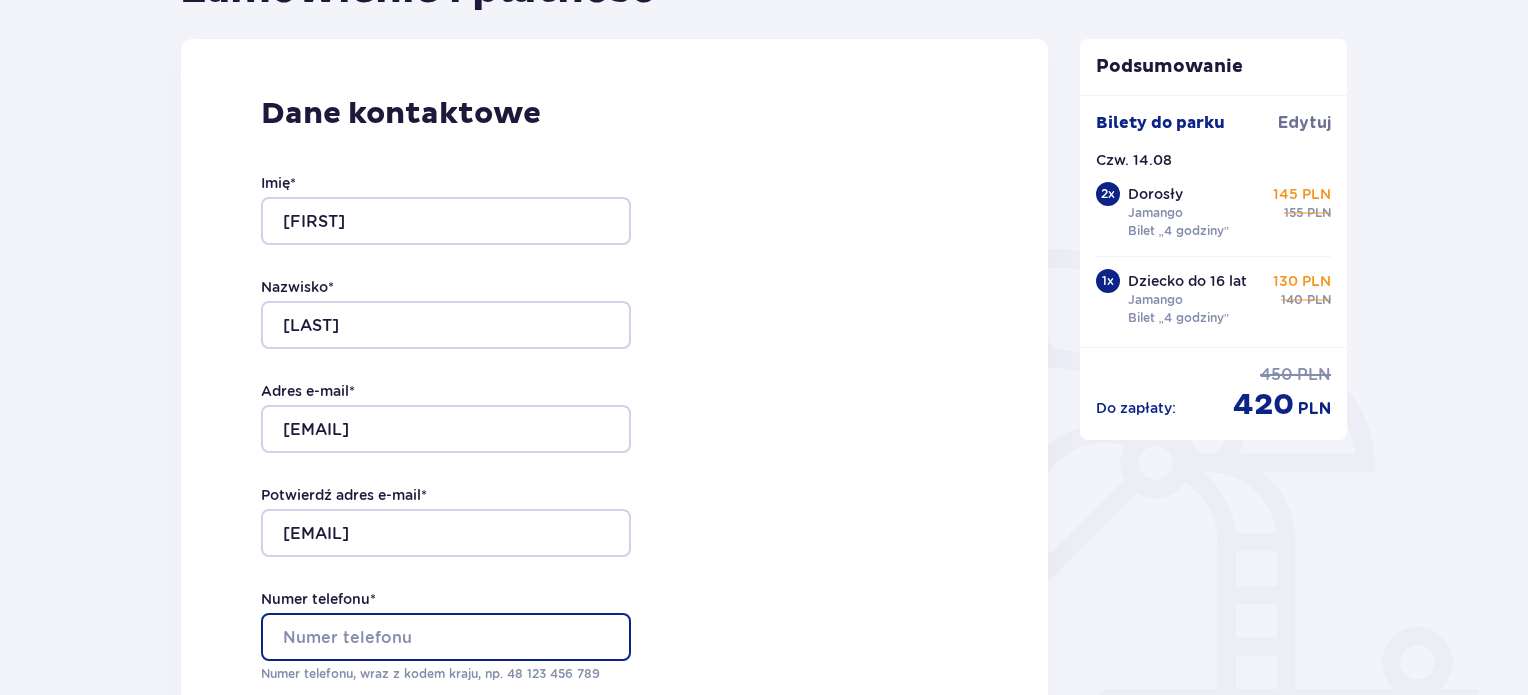 click on "Numer telefonu *" at bounding box center (446, 637) 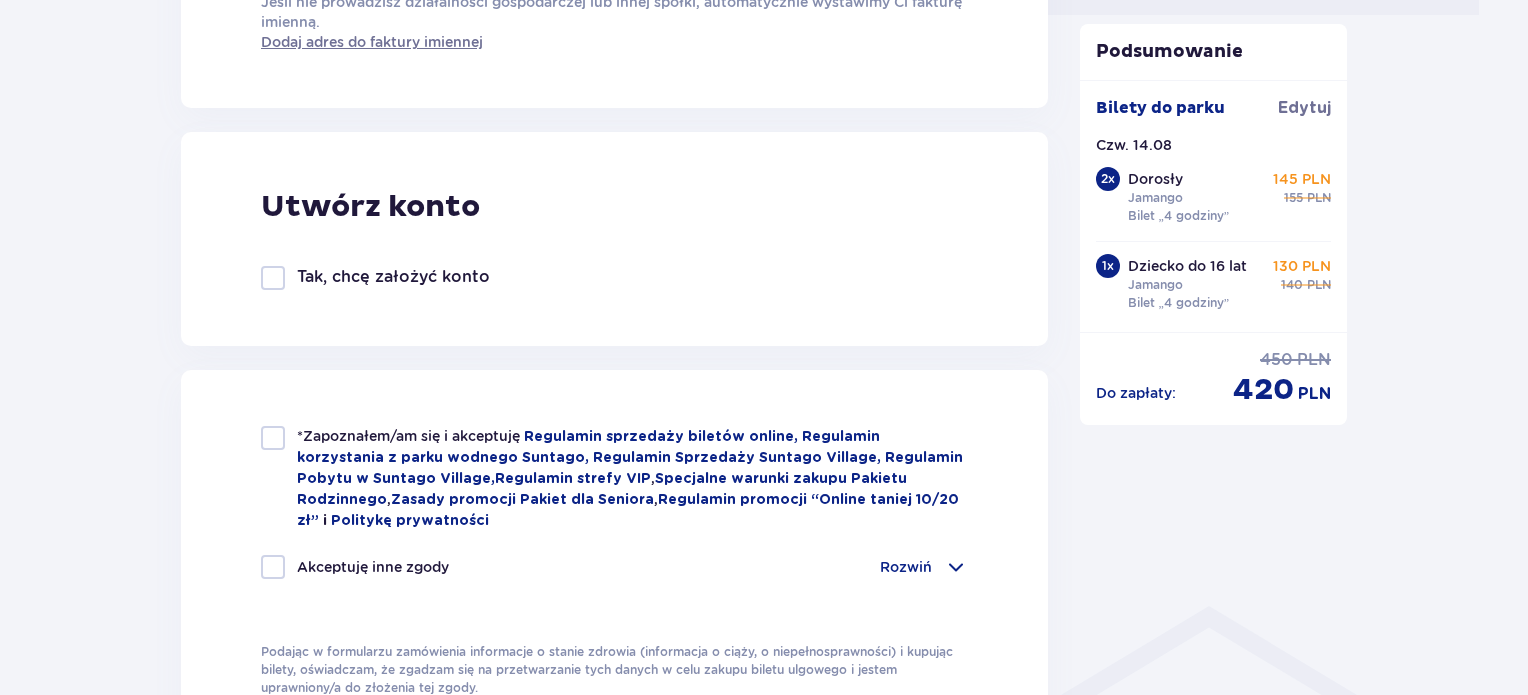 scroll, scrollTop: 1019, scrollLeft: 0, axis: vertical 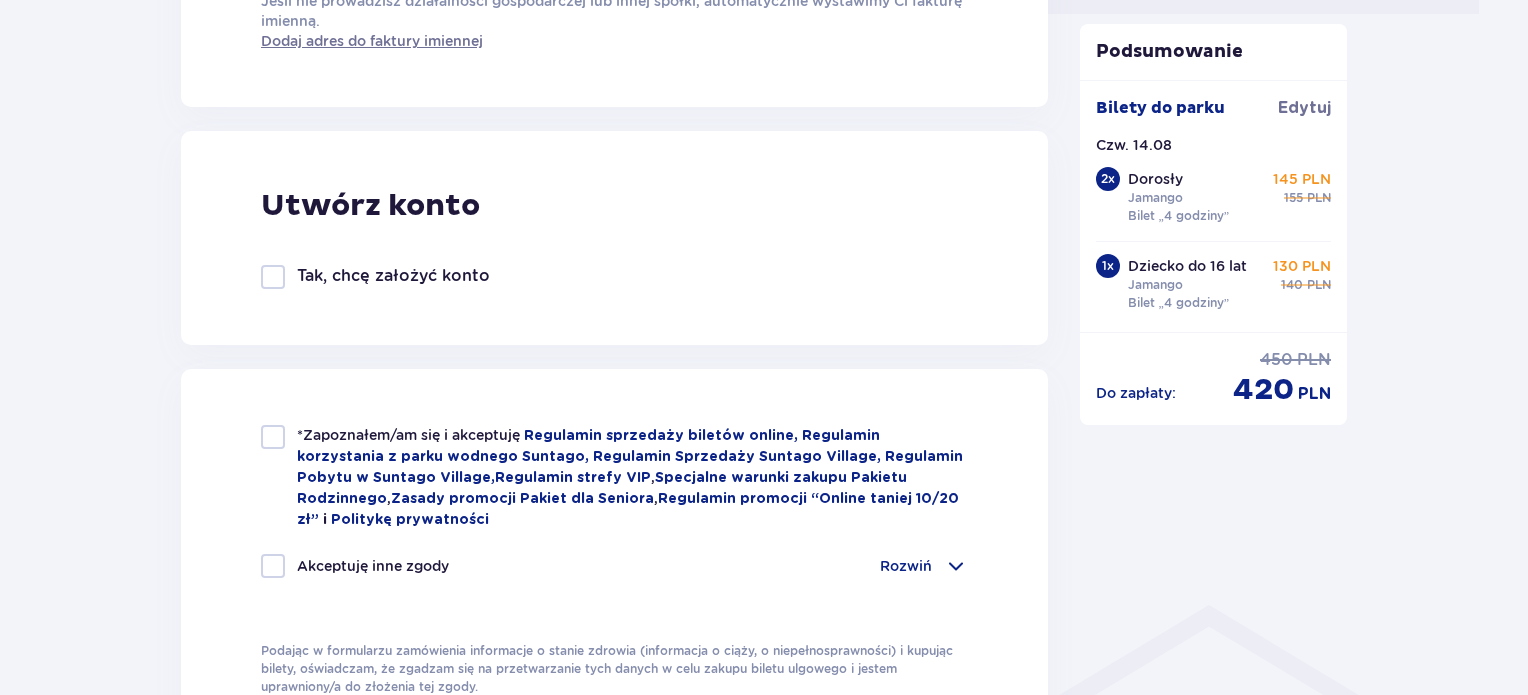 type on "504043754" 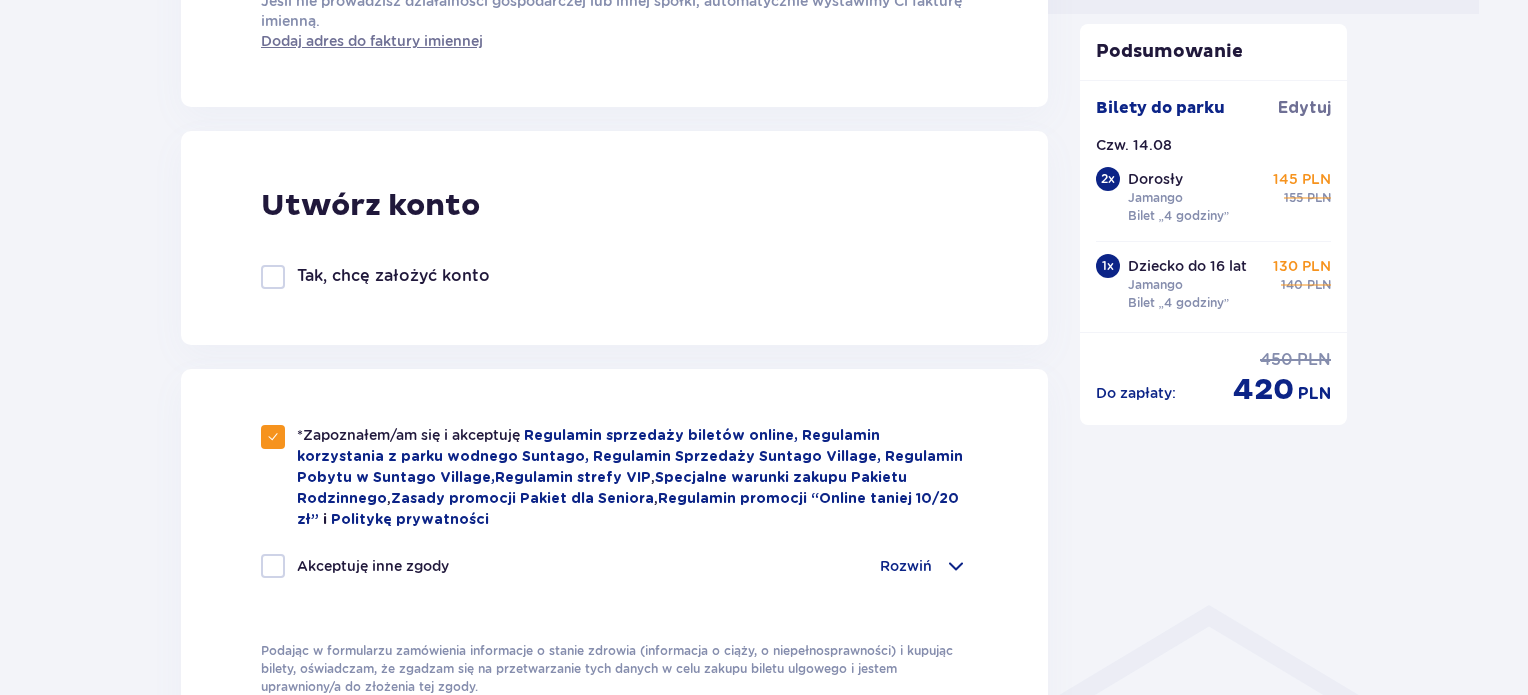 click on "Rozwiń" at bounding box center (906, 566) 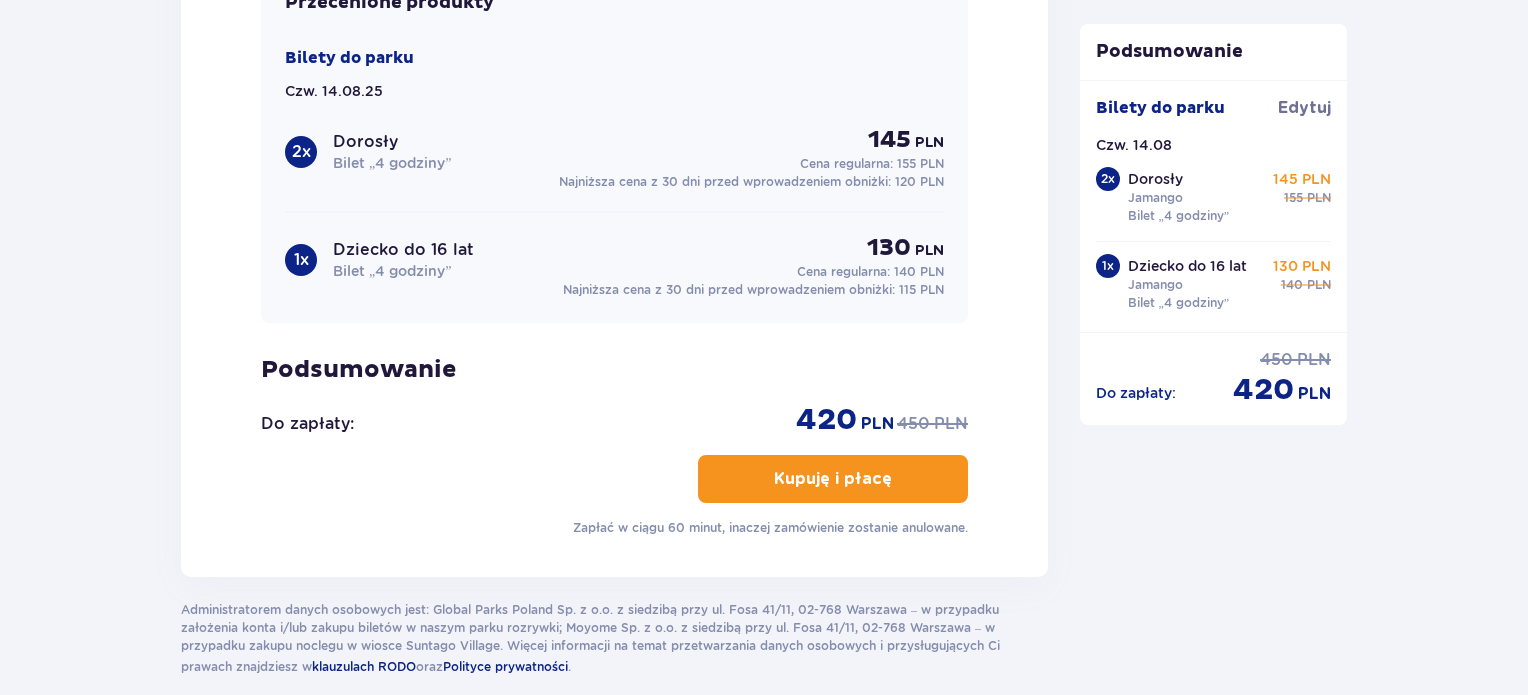 scroll, scrollTop: 2486, scrollLeft: 0, axis: vertical 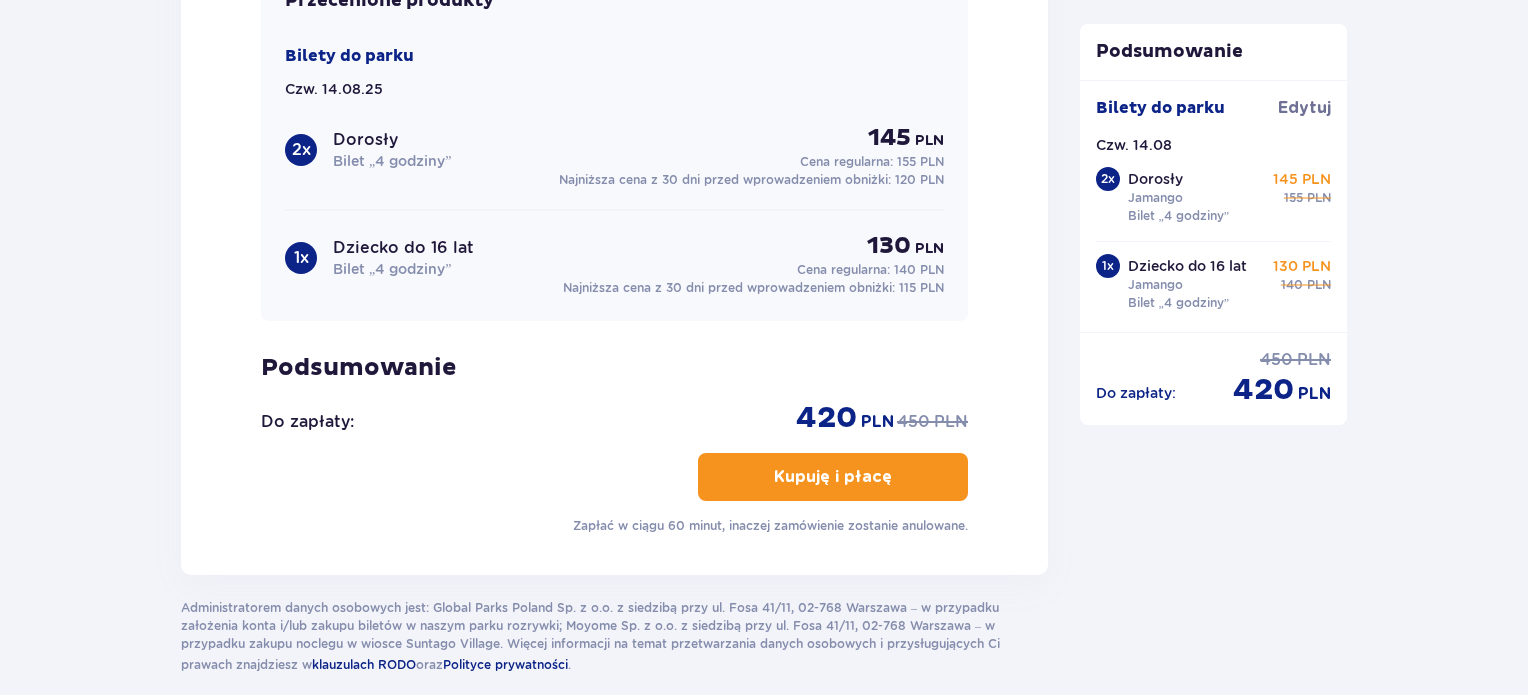 click on "Kupuję i płacę" at bounding box center [833, 477] 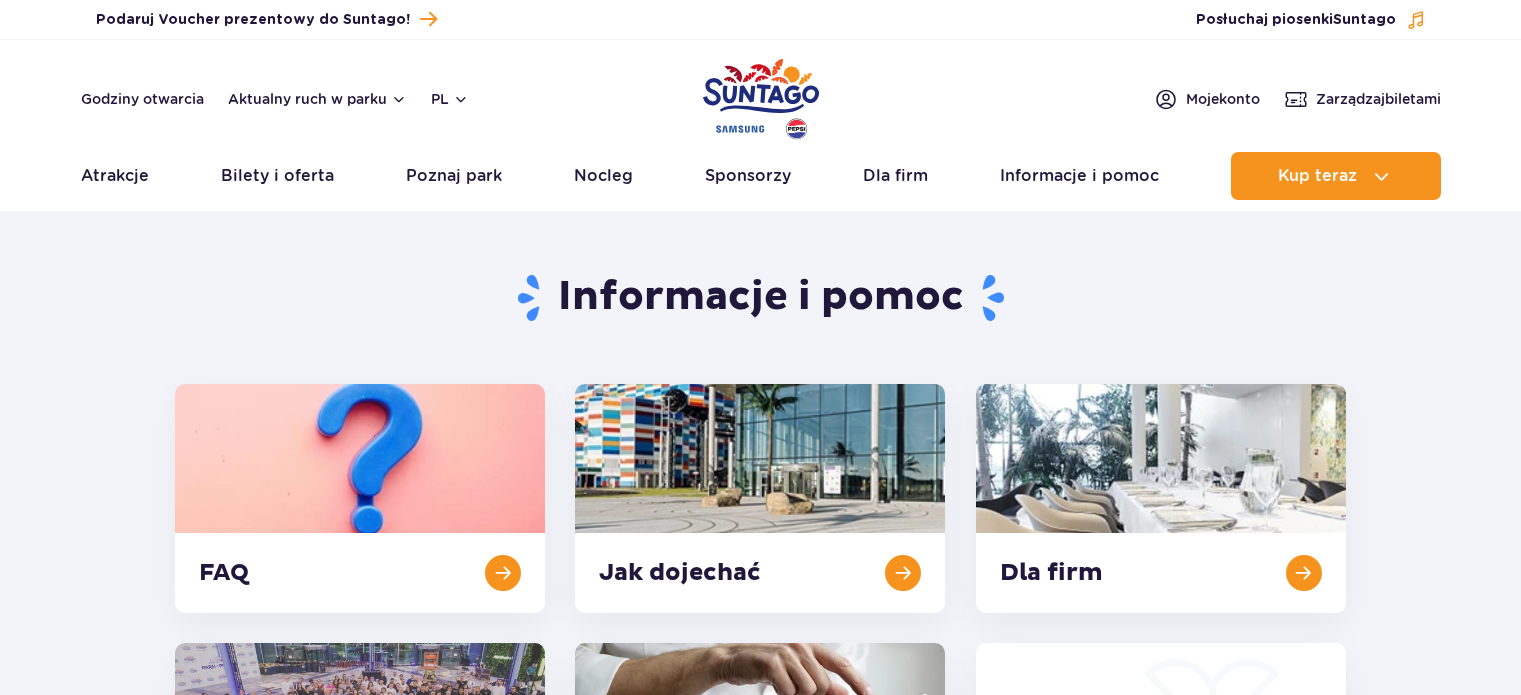 scroll, scrollTop: 0, scrollLeft: 0, axis: both 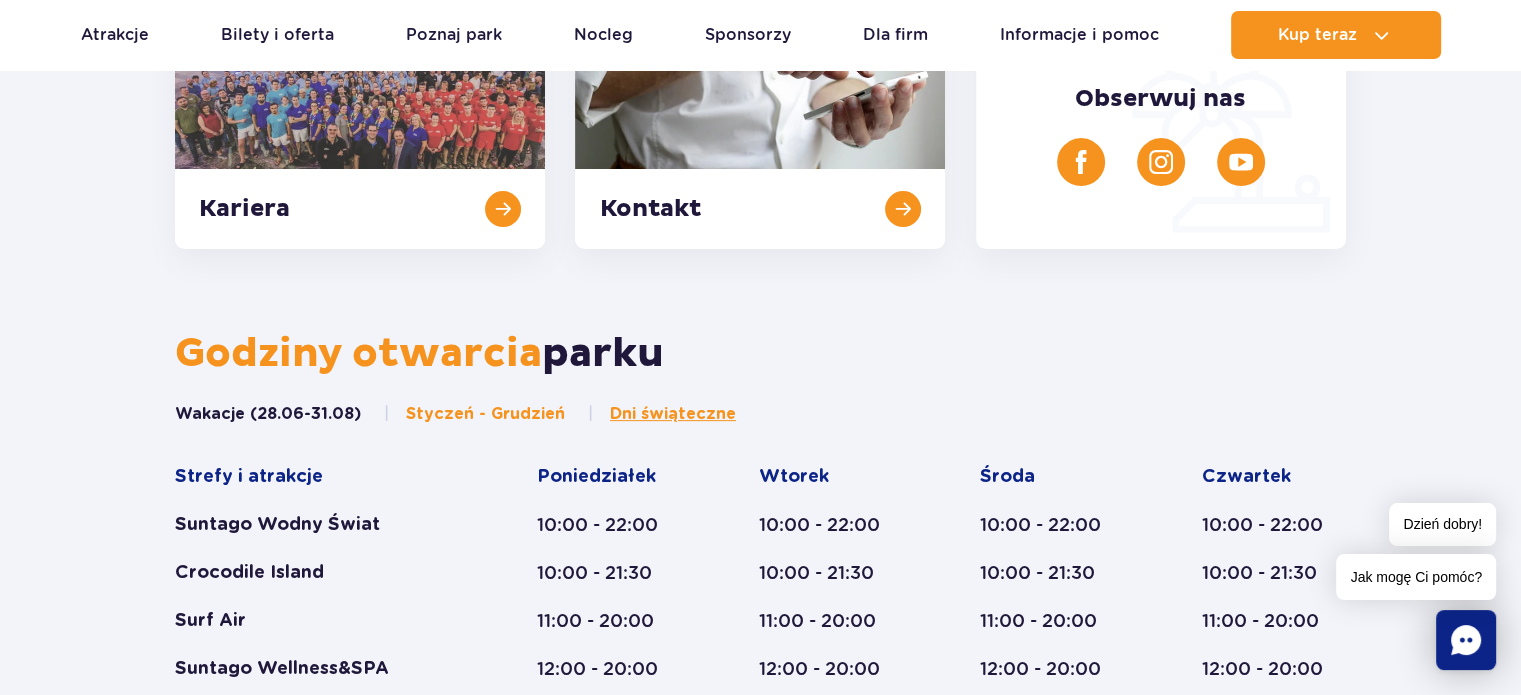 click on "Styczeń - Grudzień" at bounding box center (474, 414) 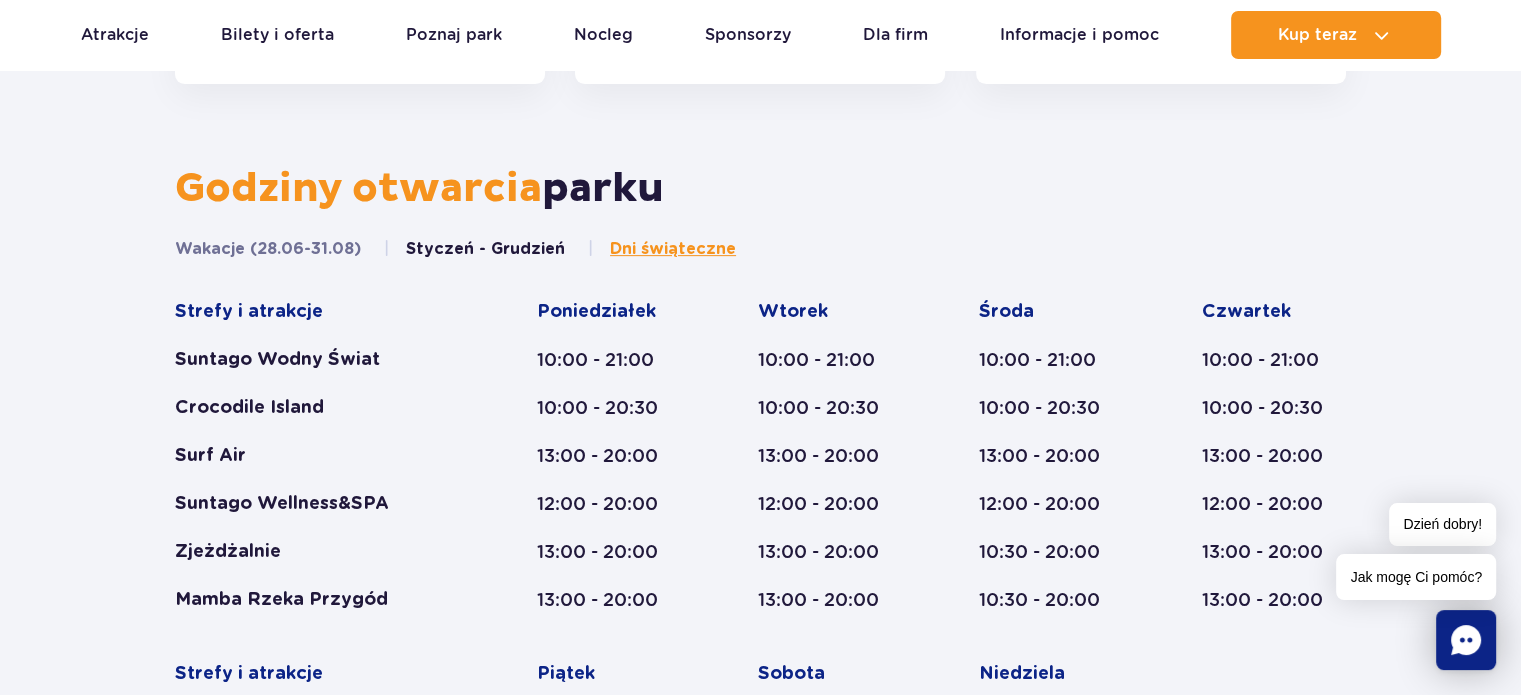 scroll, scrollTop: 800, scrollLeft: 0, axis: vertical 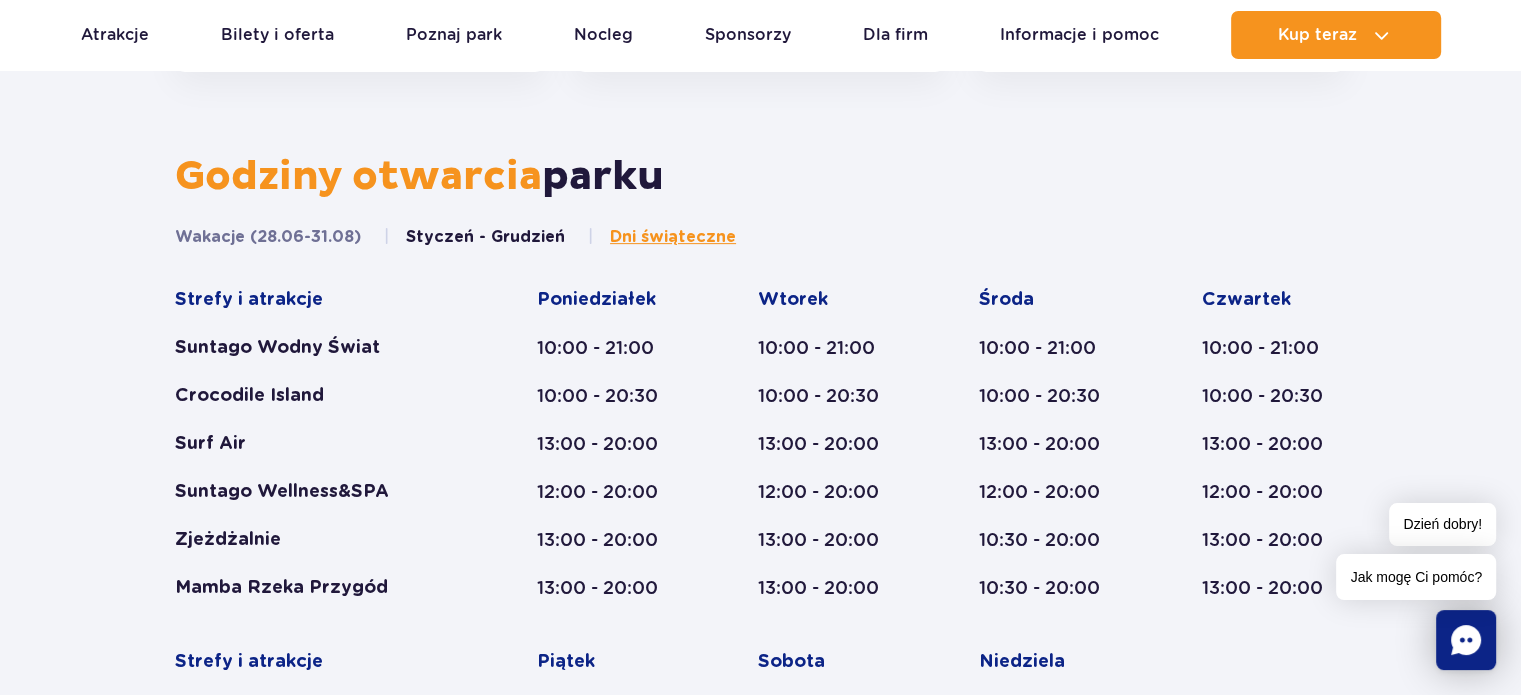 click on "Dni świąteczne" at bounding box center [673, 237] 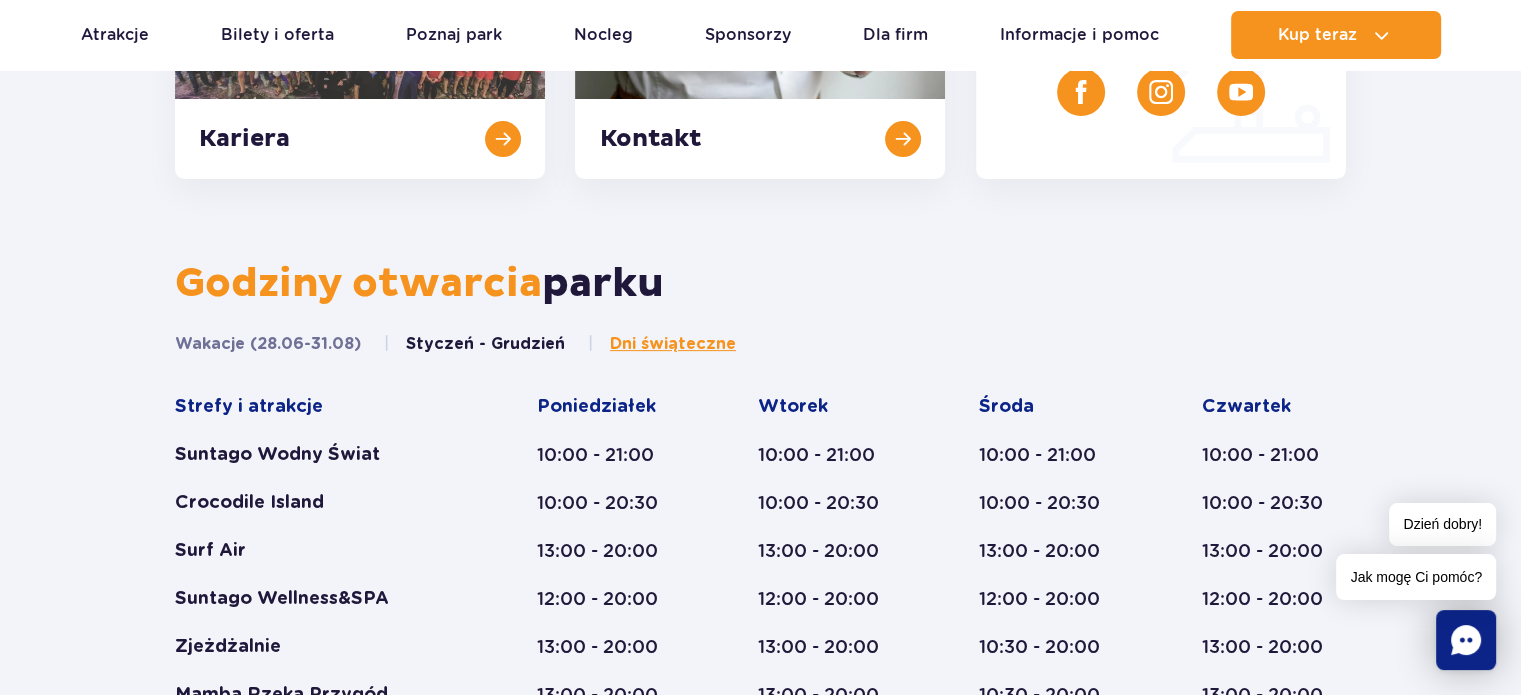 scroll, scrollTop: 692, scrollLeft: 0, axis: vertical 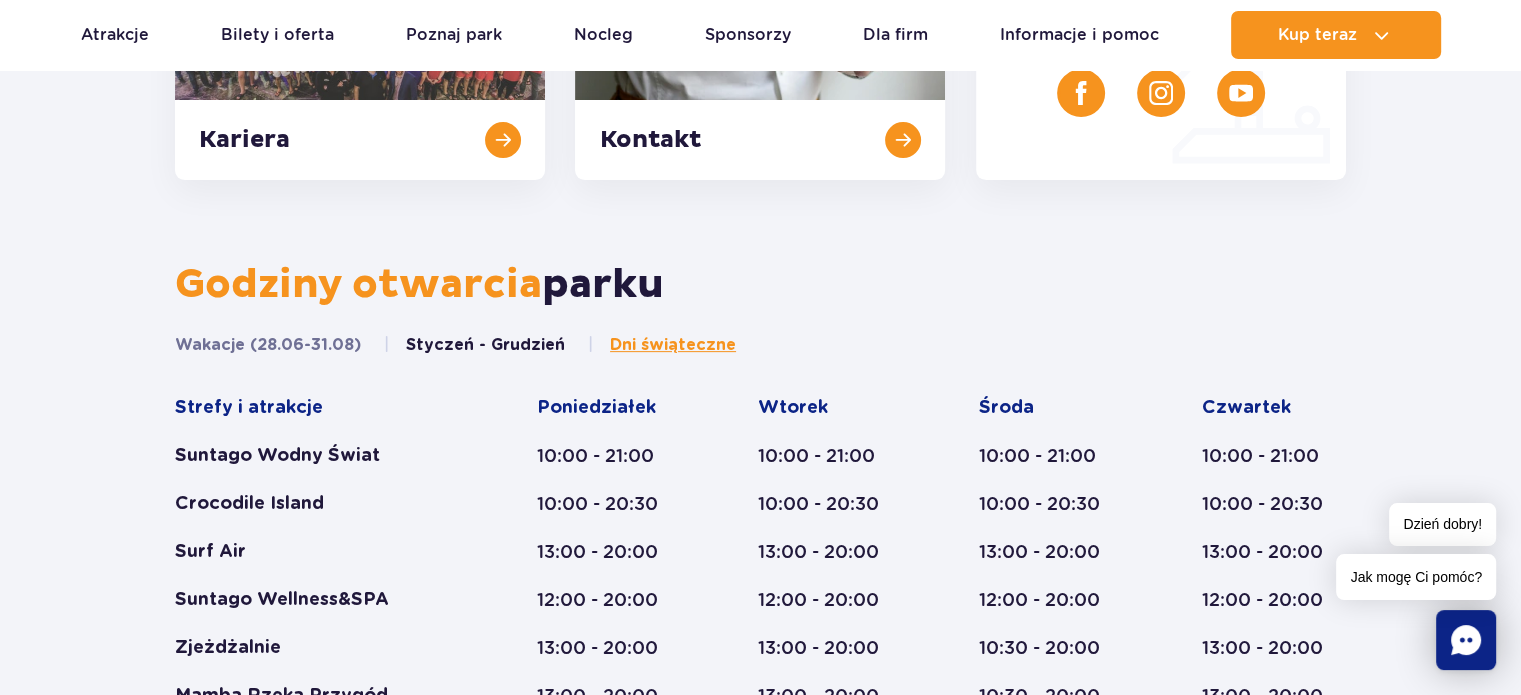 click on "Styczeń - Grudzień" at bounding box center [474, 345] 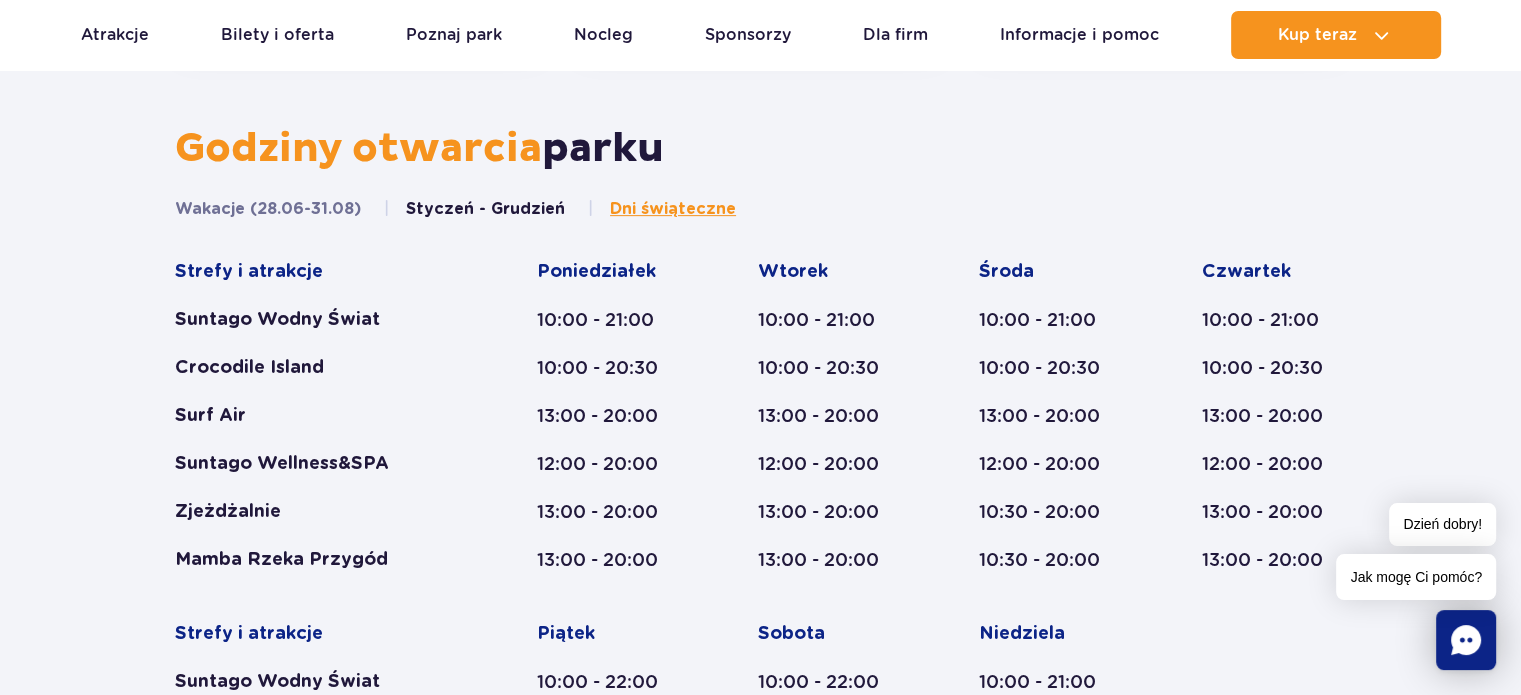 scroll, scrollTop: 843, scrollLeft: 0, axis: vertical 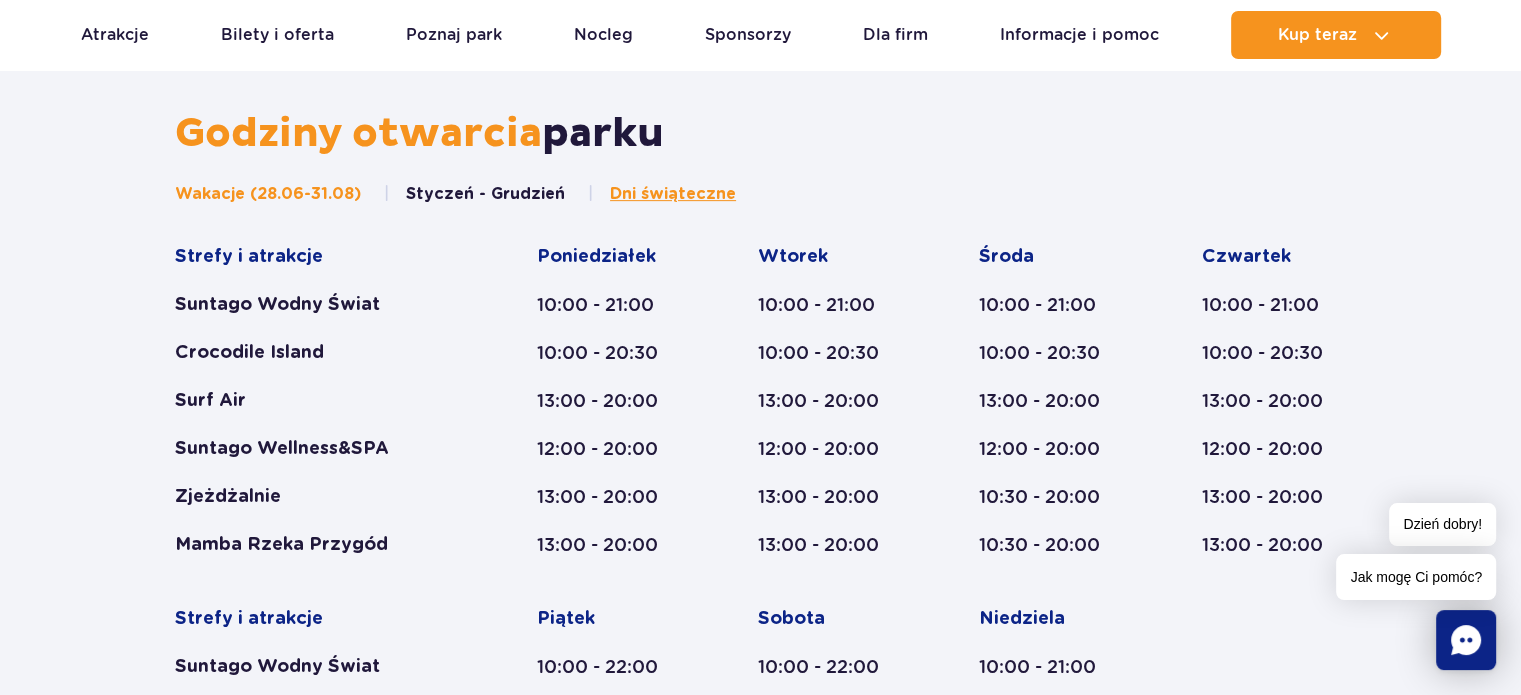click on "Wakacje (28.06-31.08)" at bounding box center (268, 194) 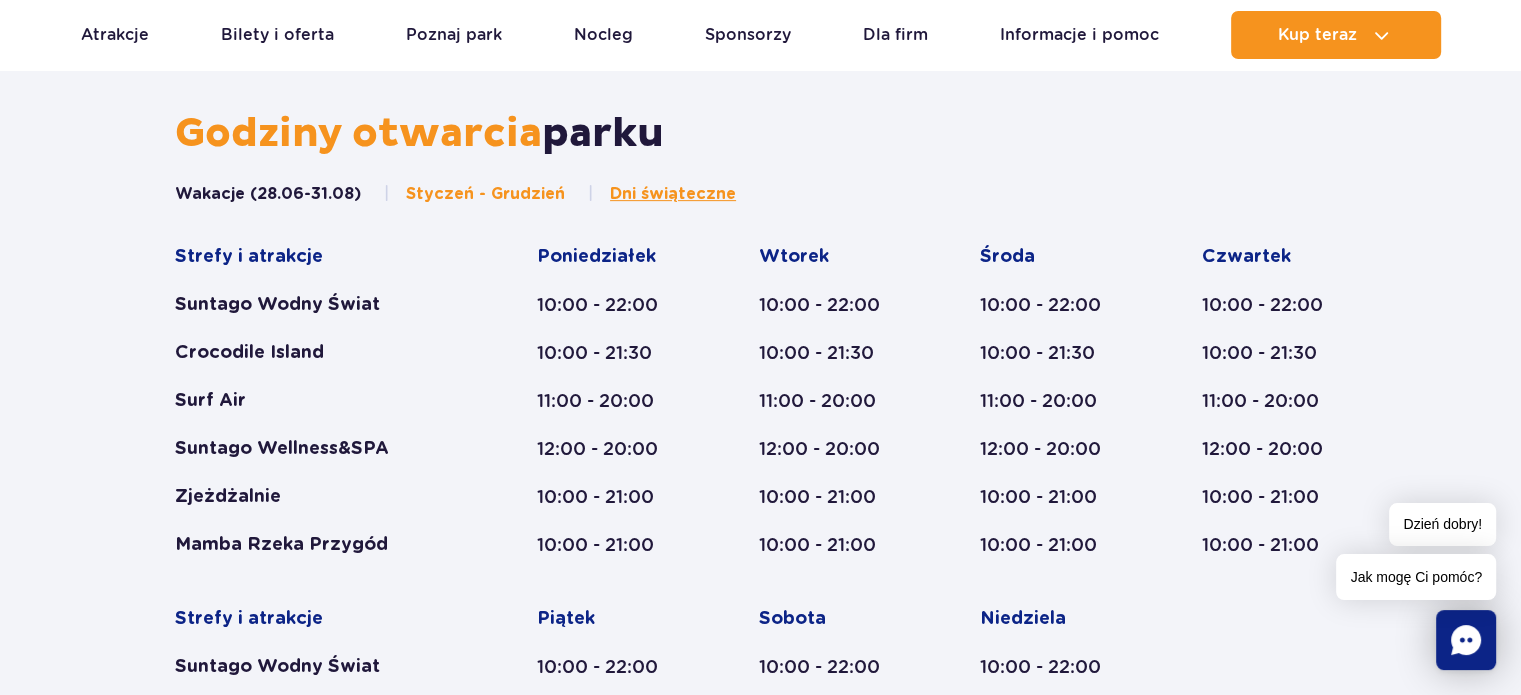 click on "Styczeń - Grudzień" at bounding box center [474, 194] 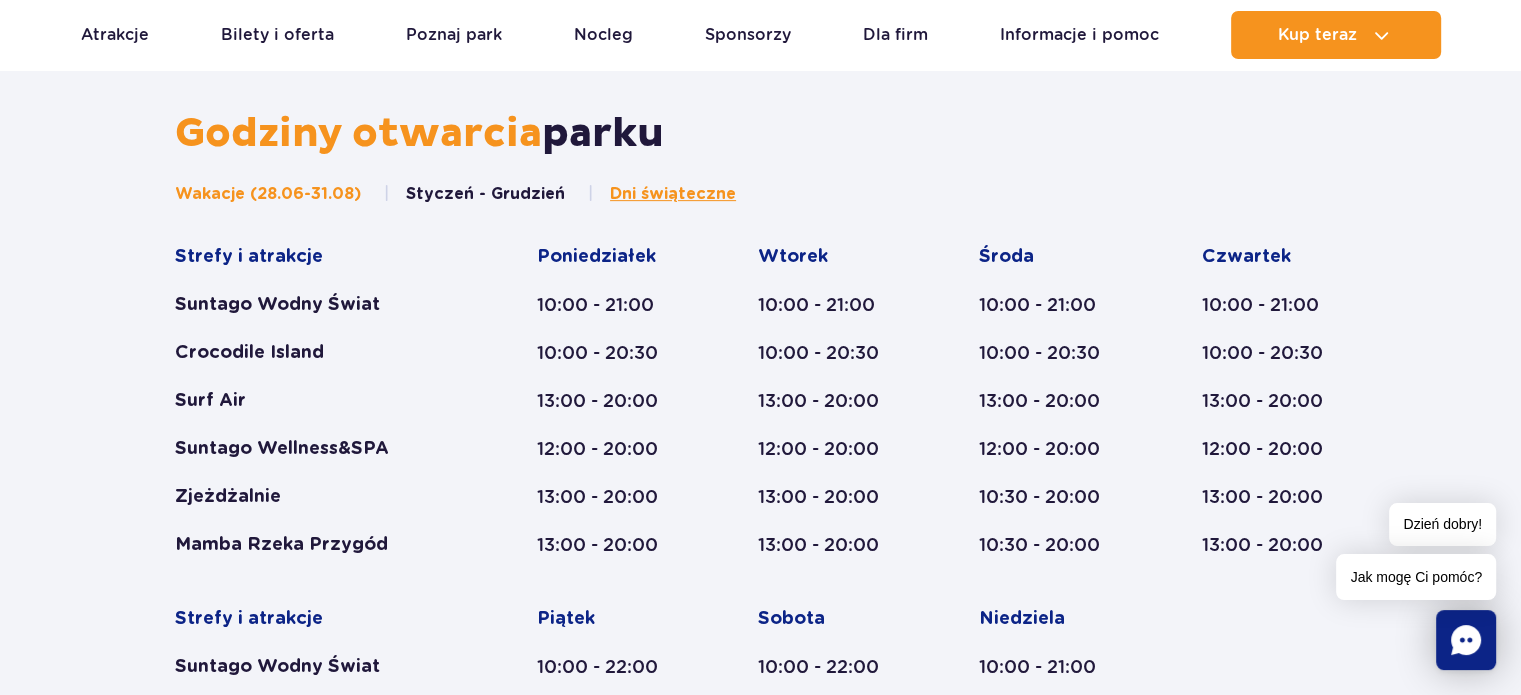 click on "Wakacje (28.06-31.08)" at bounding box center (268, 194) 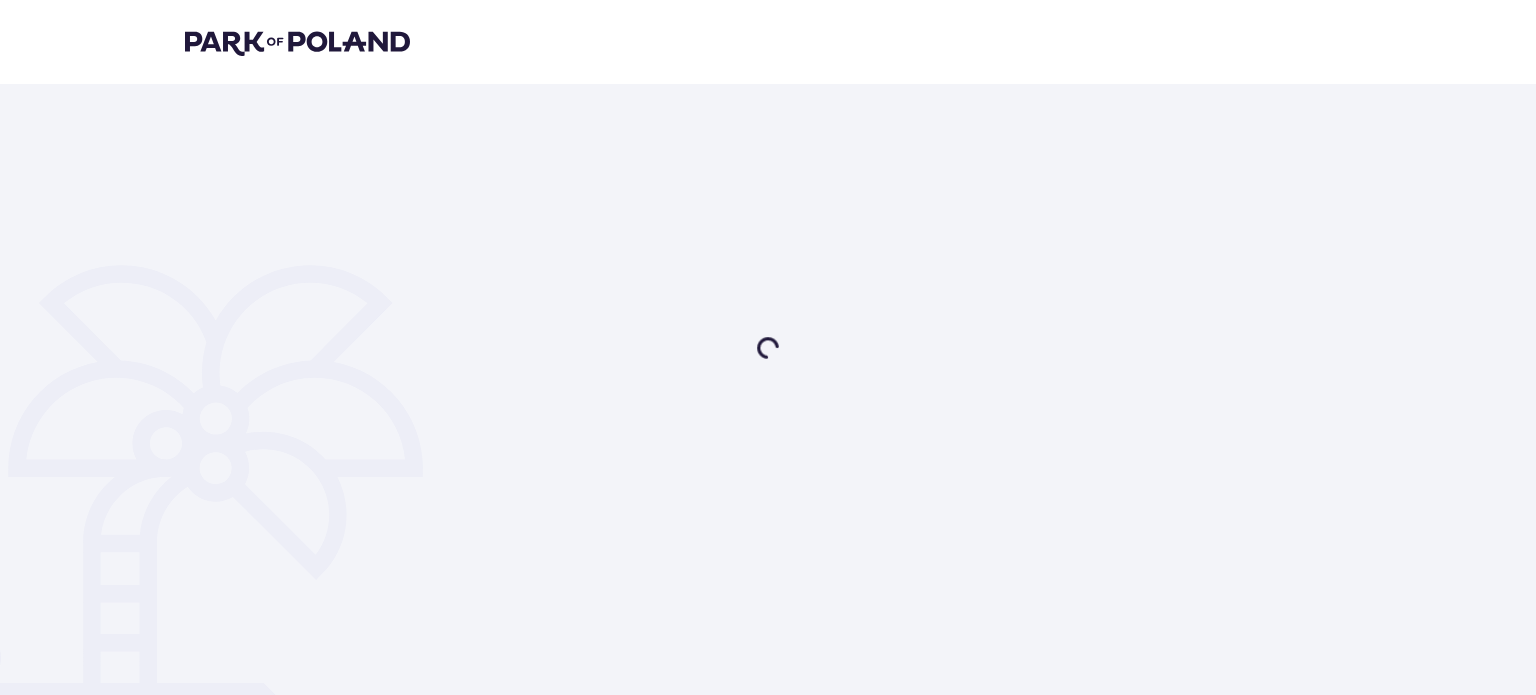 scroll, scrollTop: 0, scrollLeft: 0, axis: both 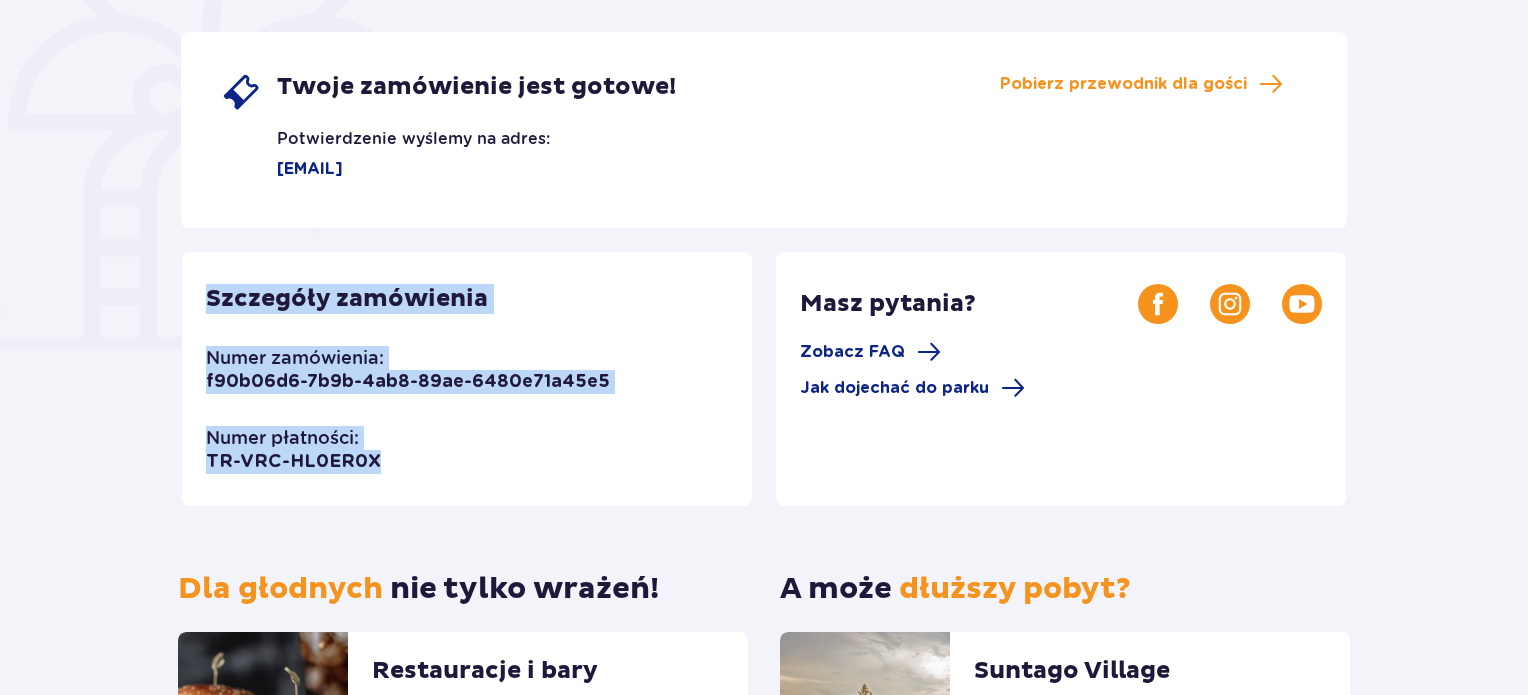 drag, startPoint x: 374, startPoint y: 456, endPoint x: 207, endPoint y: 304, distance: 225.8163 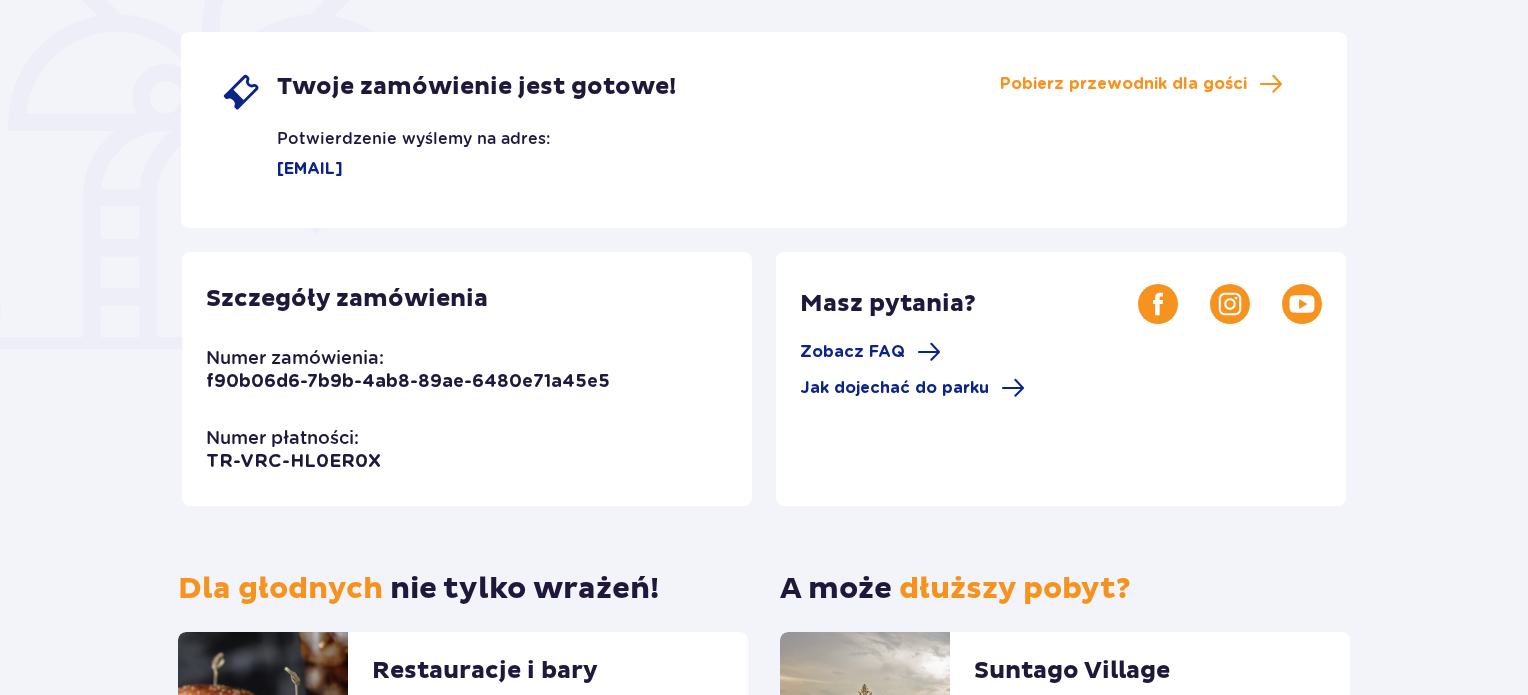 click on "Dziękujemy za wybór Suntago! Twoje zamówienie jest gotowe!   Potwierdzenie wyślemy na adres: [EMAIL] Pobierz przewodnik dla gości Szczegóły zamówienia Numer zamówienia: [UUID] Numer płatności: [ALPHANUMERIC_ID] Masz pytania? Zobacz FAQ Jak dojechać do parku Dla głodnych   nie tylko wrażeń! Restauracje i bary Wybierz się w kulinarną podróż dookoła świata – w parku czeka aż 5 restauracji i 4 basenowe koktajl bary. Więcej A może   dłuższy pobyt? Suntago Village Suntago Village to miejsce dla wielbicieli zabawy i tropikalnego klimatu, chcących dłużej cieszyć się pobytem w Parku. Więcej" at bounding box center (764, 343) 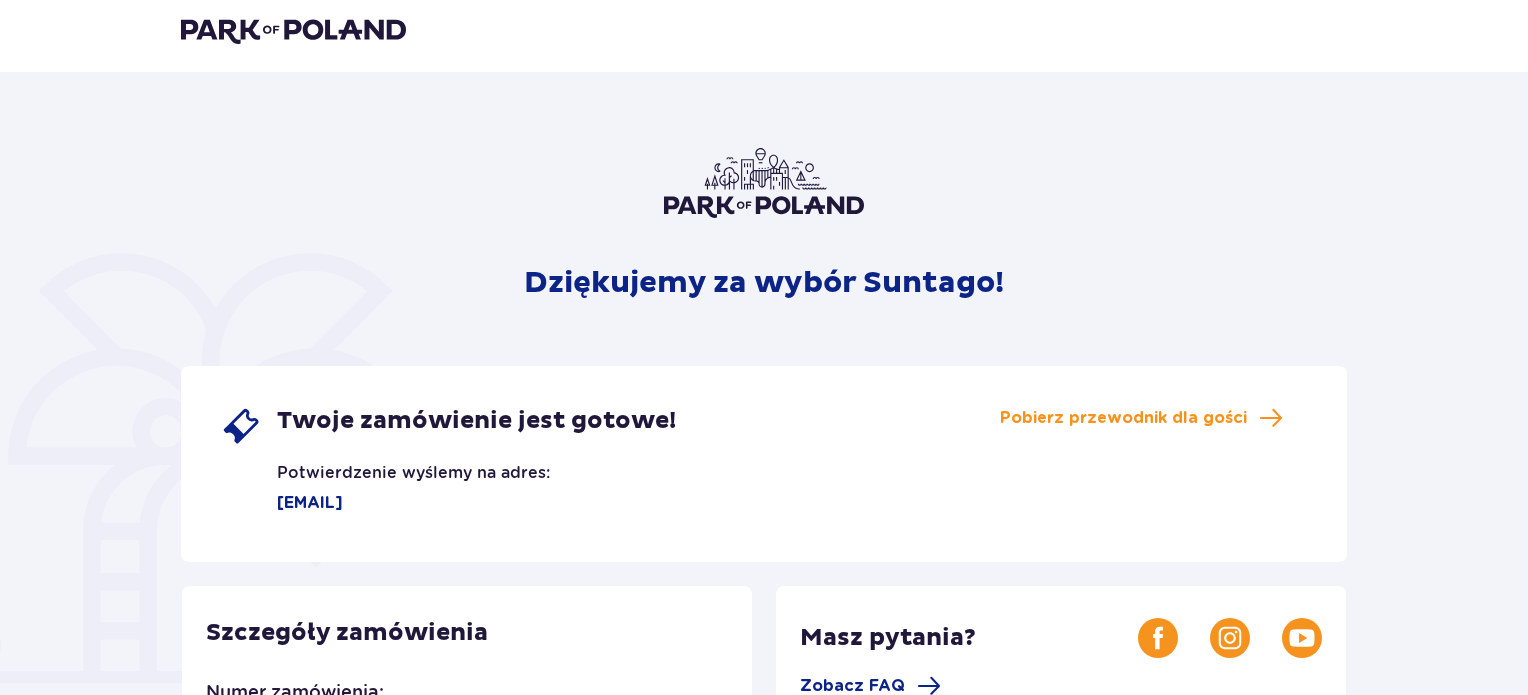 scroll, scrollTop: 0, scrollLeft: 0, axis: both 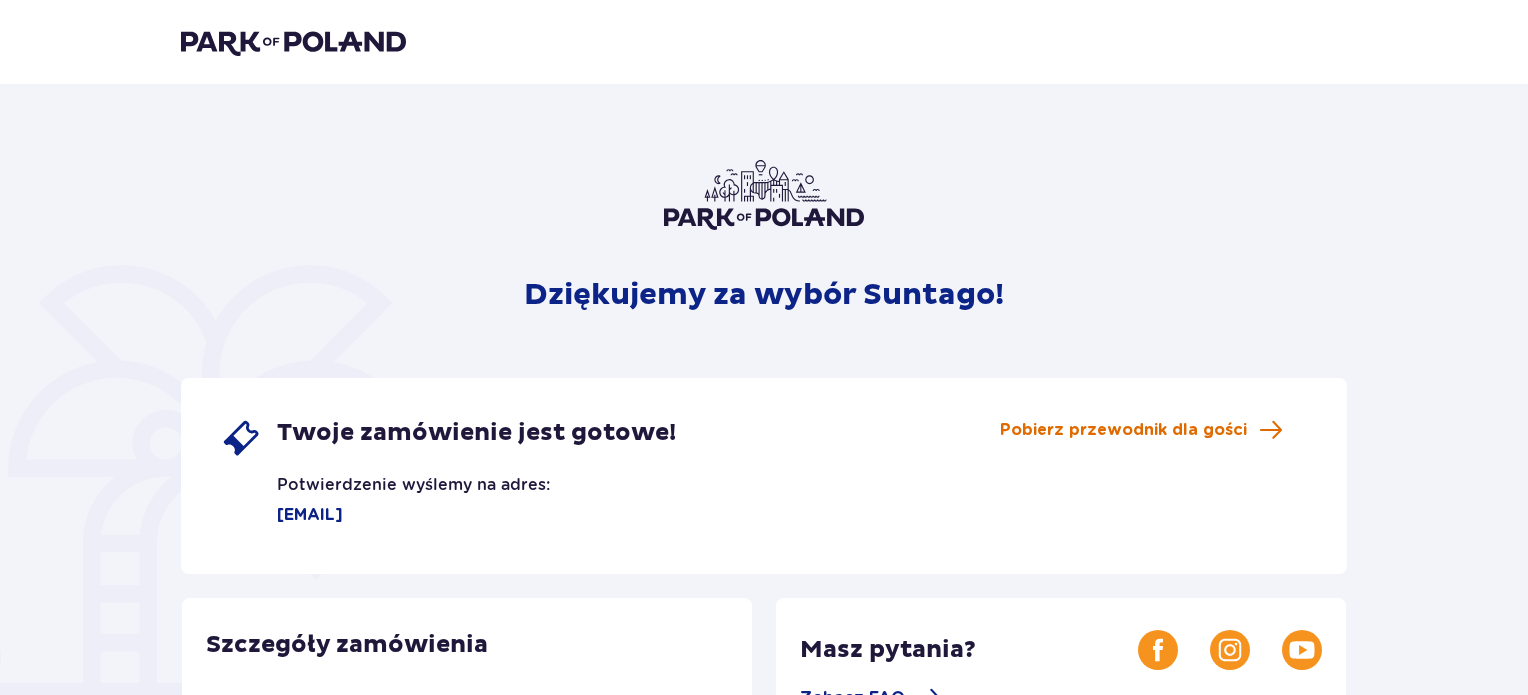 click on "Pobierz przewodnik dla gości" at bounding box center (1123, 430) 